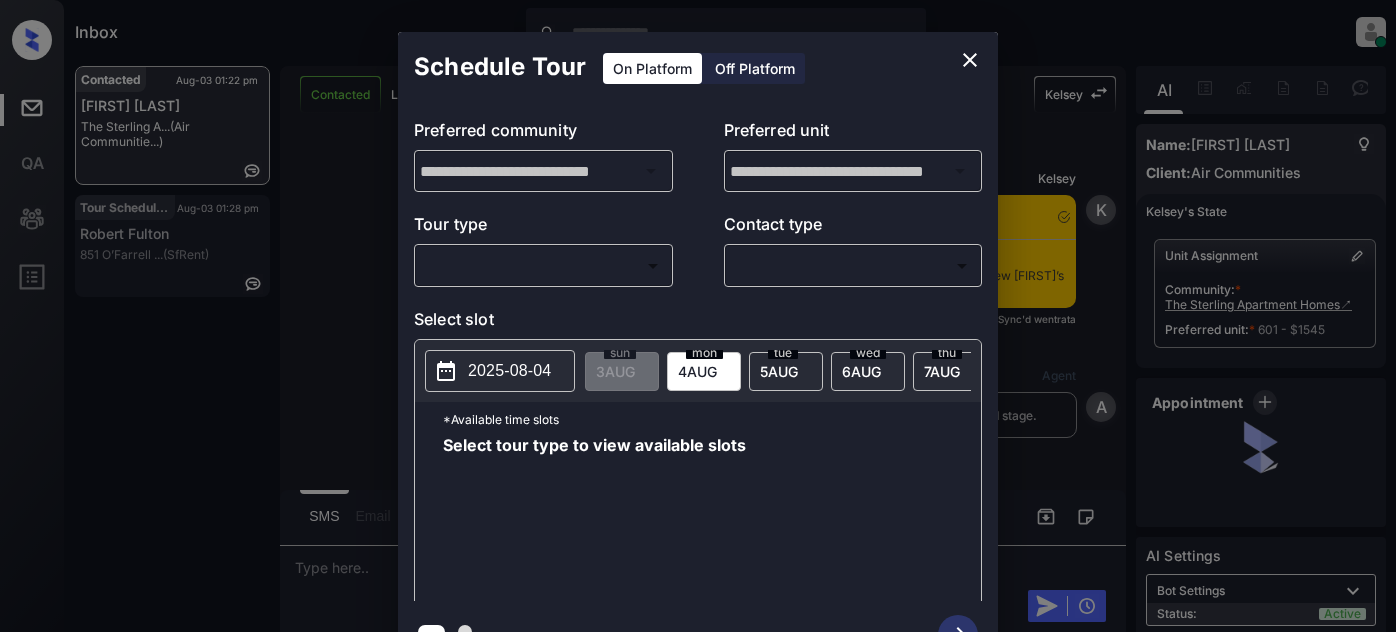 scroll, scrollTop: 0, scrollLeft: 0, axis: both 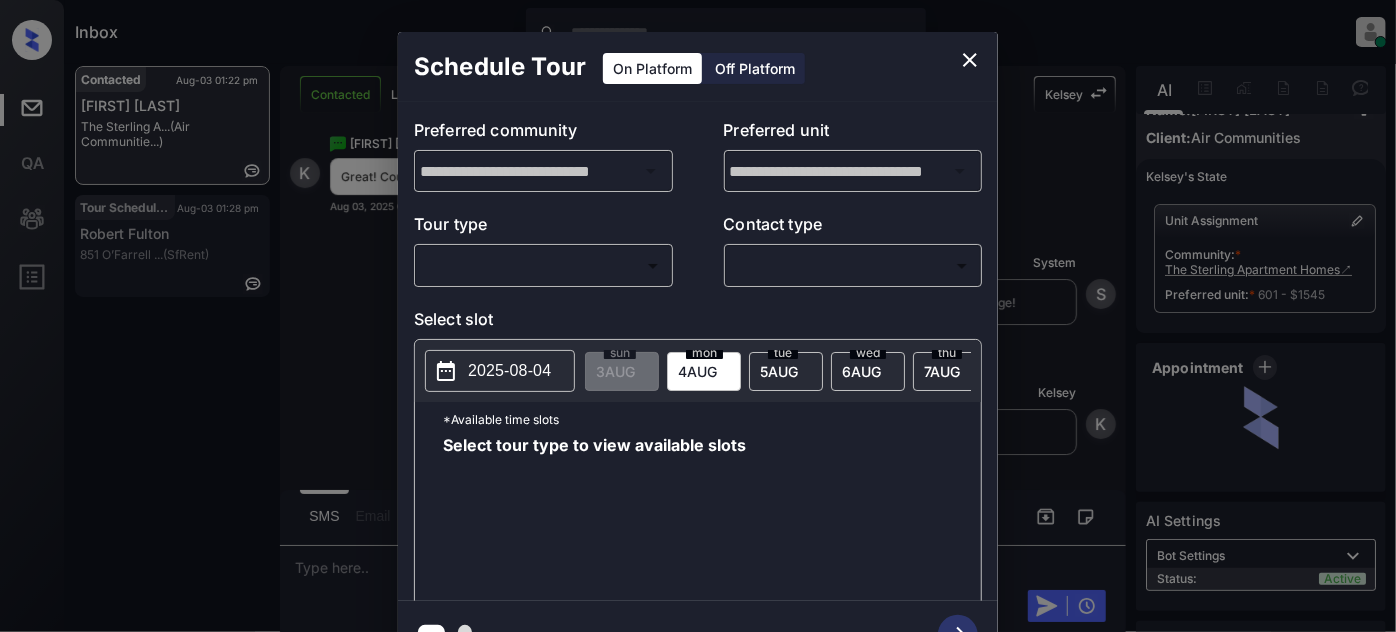 click on "Inbox Juan Carlos Manantan Online Set yourself   offline Set yourself   on break Profile Switch to  light  mode Sign out Contacted Aug-03 01:22 pm   Kelsey McCullo... The Sterling A...  (Air Communitie...) Tour Scheduled Aug-03 01:28 pm   Robert Fulton 851 O’Farrell ...  (SfRent) Contacted Lost Lead Sentiment: Angry Upon sliding the acknowledgement:  Lead will move to lost stage. * ​ SMS and call option will be set to opt out. AFM will be turned off for the lead. Kelsey New Message Kelsey Notes Note: <a href="https://conversation.getzuma.com/688fc2a2b8841205c496676e">https://conversation.getzuma.com/688fc2a2b8841205c496676e</a> - Paste this link into your browser to view Kelsey’s conversation with the prospect Aug 03, 2025 01:12 pm  Sync'd w  entrata K New Message Agent Lead created via emailParser in Inbound stage. Aug 03, 2025 01:12 pm A New Message Kelsey Due to the activation of disableLeadTransfer feature flag, Kelsey will no longer transfer ownership of this CRM guest card Aug 03, 2025 01:12 pm K" at bounding box center (698, 316) 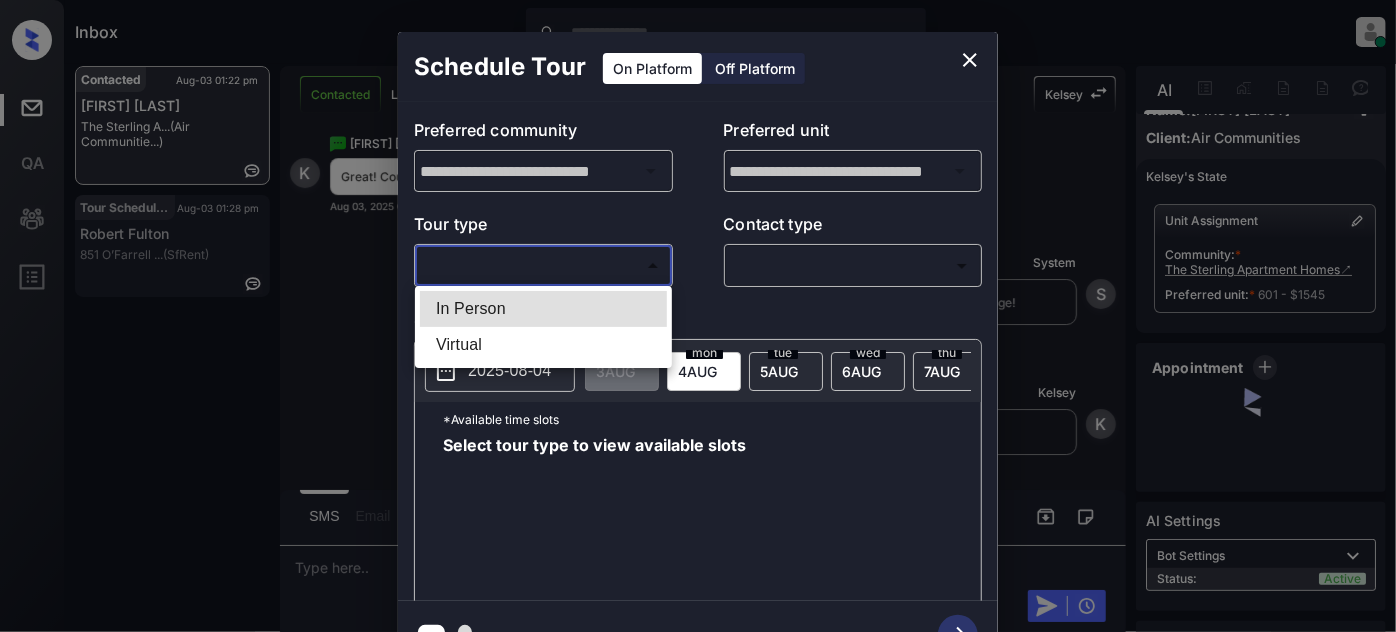 click on "In Person" at bounding box center [543, 309] 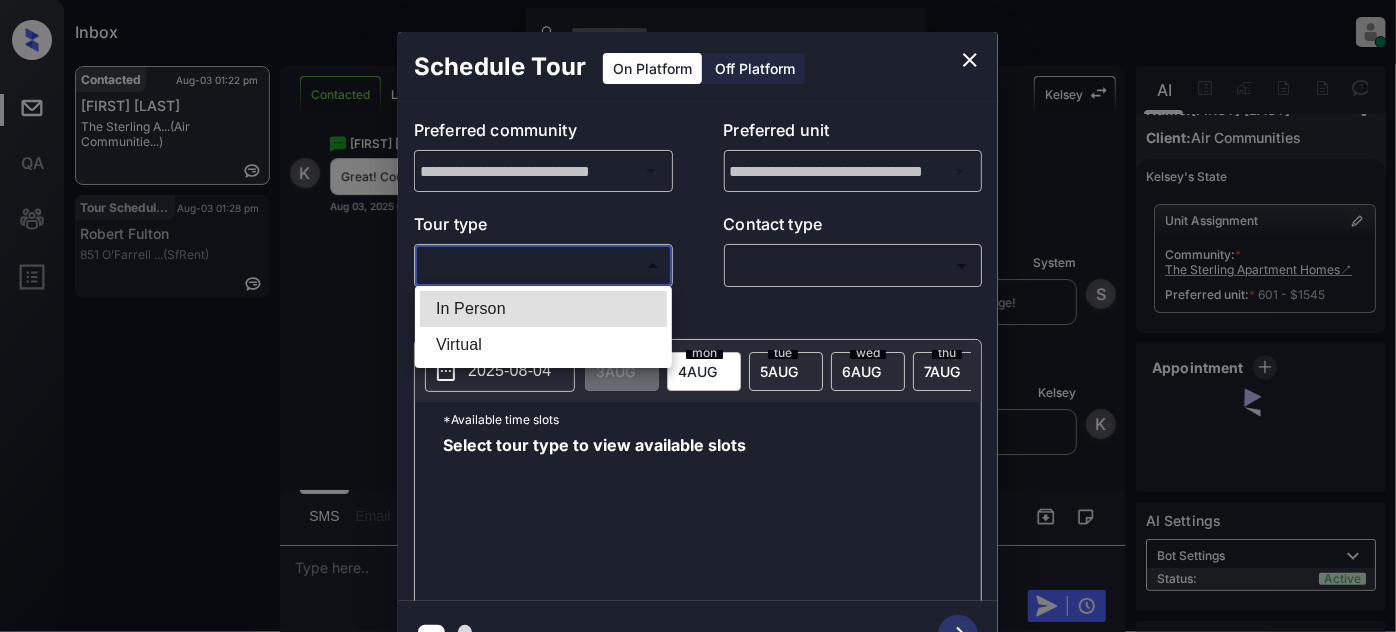 type on "********" 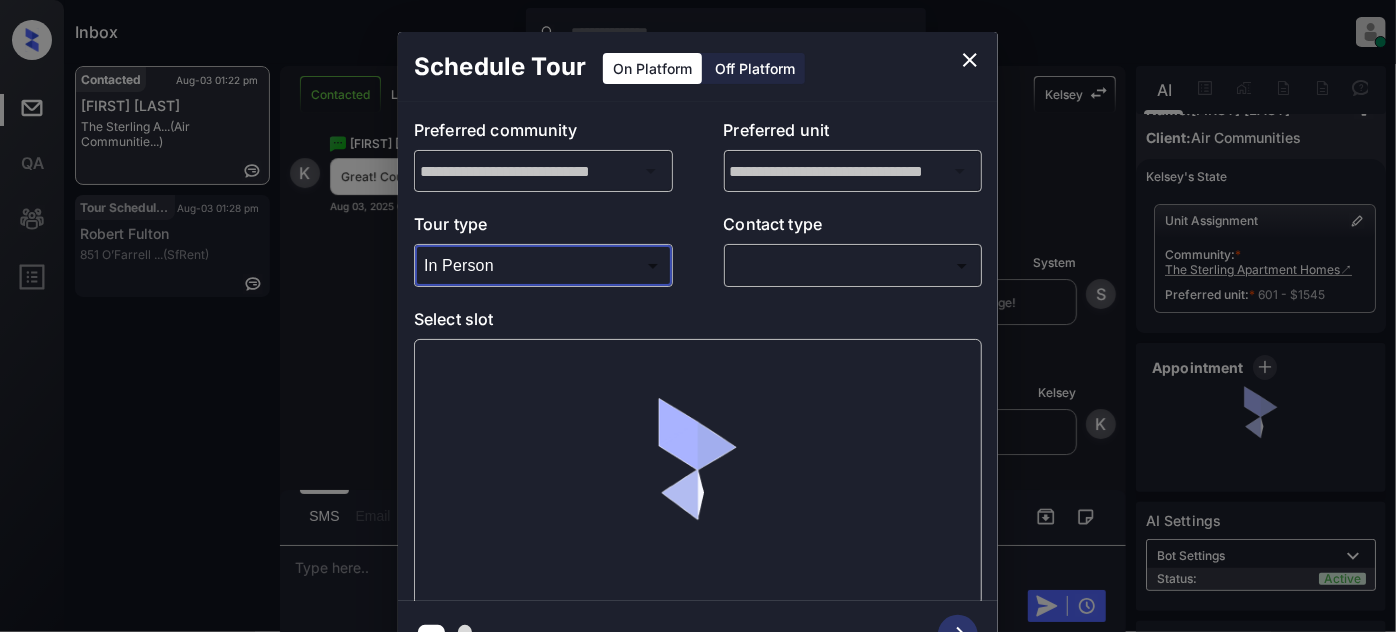 click on "Inbox Juan Carlos Manantan Online Set yourself   offline Set yourself   on break Profile Switch to  light  mode Sign out Contacted Aug-03 01:22 pm   Kelsey McCullo... The Sterling A...  (Air Communitie...) Tour Scheduled Aug-03 01:28 pm   Robert Fulton 851 O’Farrell ...  (SfRent) Contacted Lost Lead Sentiment: Angry Upon sliding the acknowledgement:  Lead will move to lost stage. * ​ SMS and call option will be set to opt out. AFM will be turned off for the lead. Kelsey New Message Kelsey Notes Note: <a href="https://conversation.getzuma.com/688fc2a2b8841205c496676e">https://conversation.getzuma.com/688fc2a2b8841205c496676e</a> - Paste this link into your browser to view Kelsey’s conversation with the prospect Aug 03, 2025 01:12 pm  Sync'd w  entrata K New Message Agent Lead created via emailParser in Inbound stage. Aug 03, 2025 01:12 pm A New Message Kelsey Due to the activation of disableLeadTransfer feature flag, Kelsey will no longer transfer ownership of this CRM guest card Aug 03, 2025 01:12 pm K" at bounding box center (698, 316) 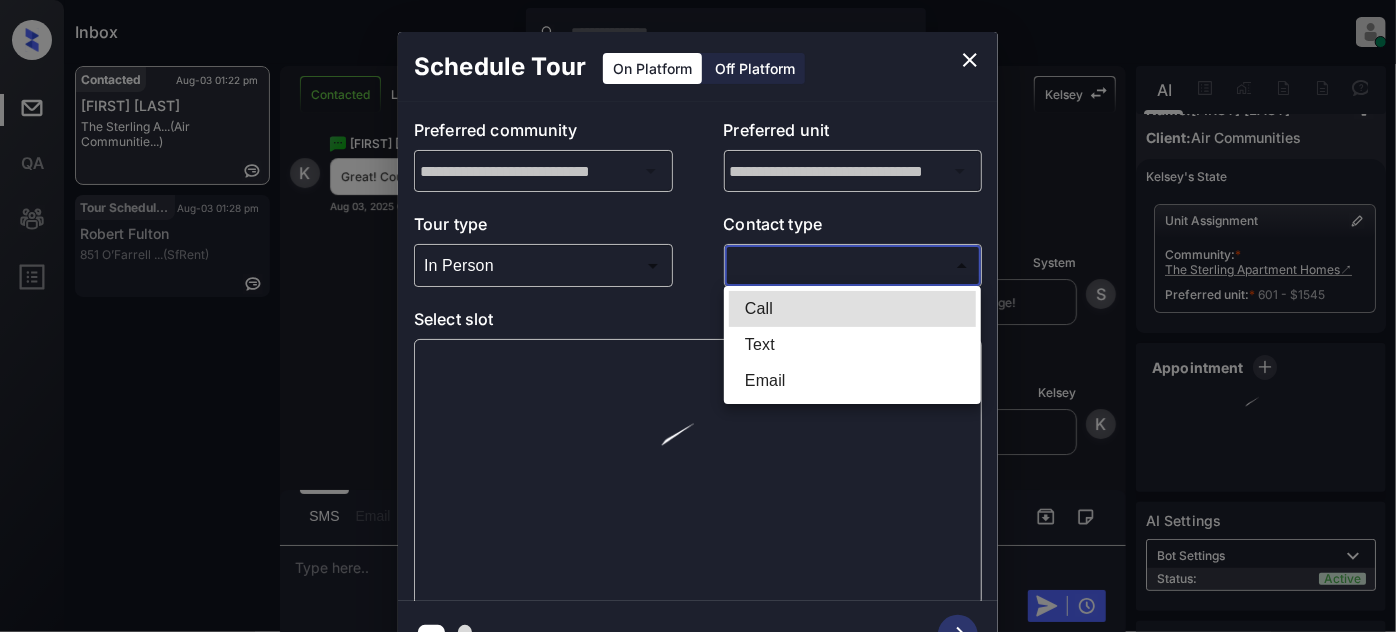 click on "Text" at bounding box center [852, 345] 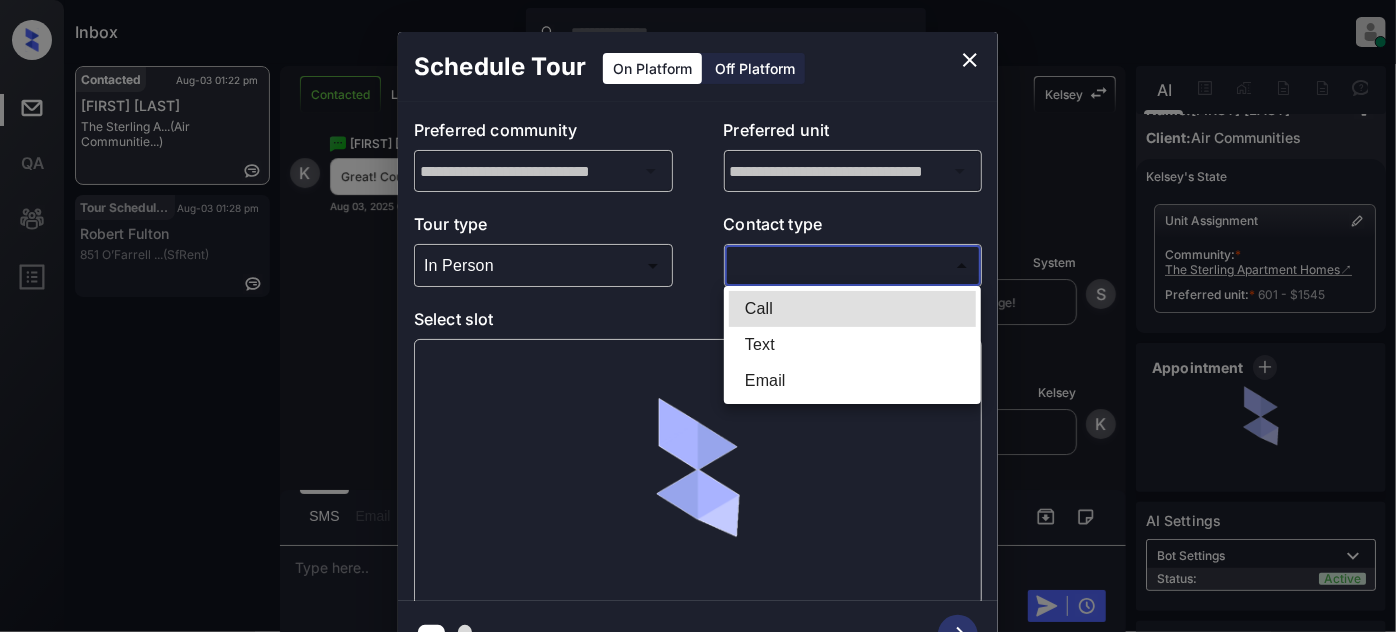 type on "****" 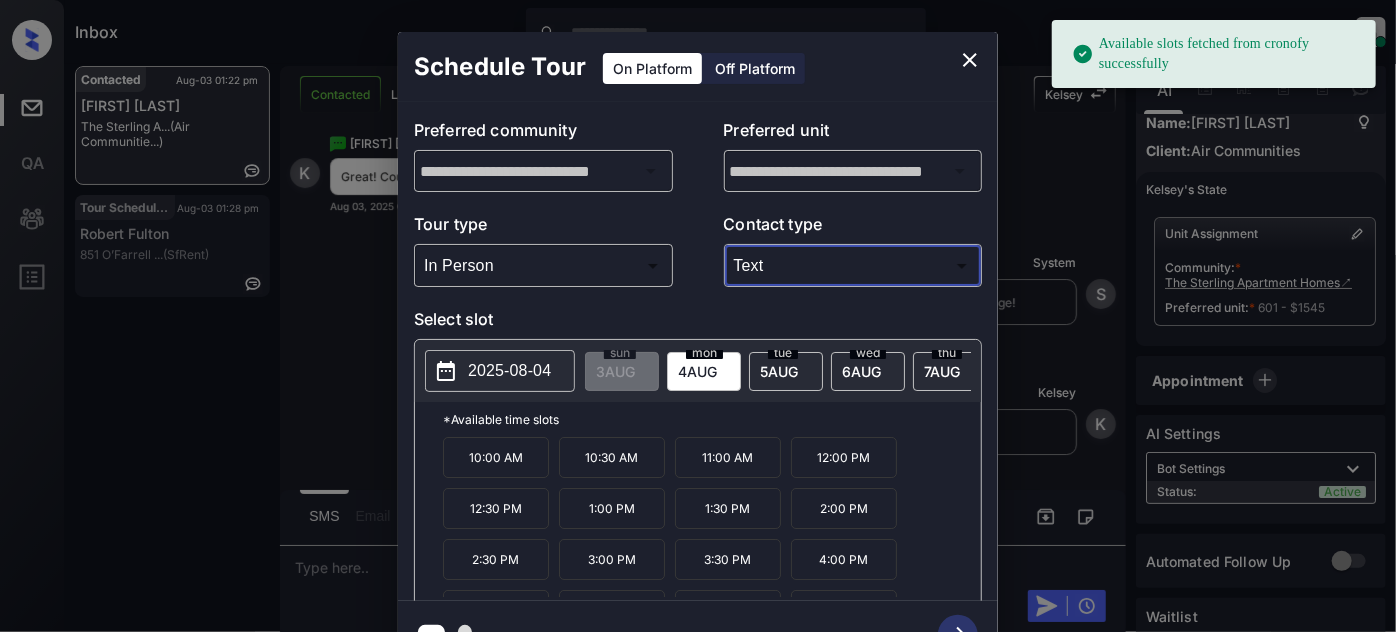click on "2025-08-04" at bounding box center (500, 371) 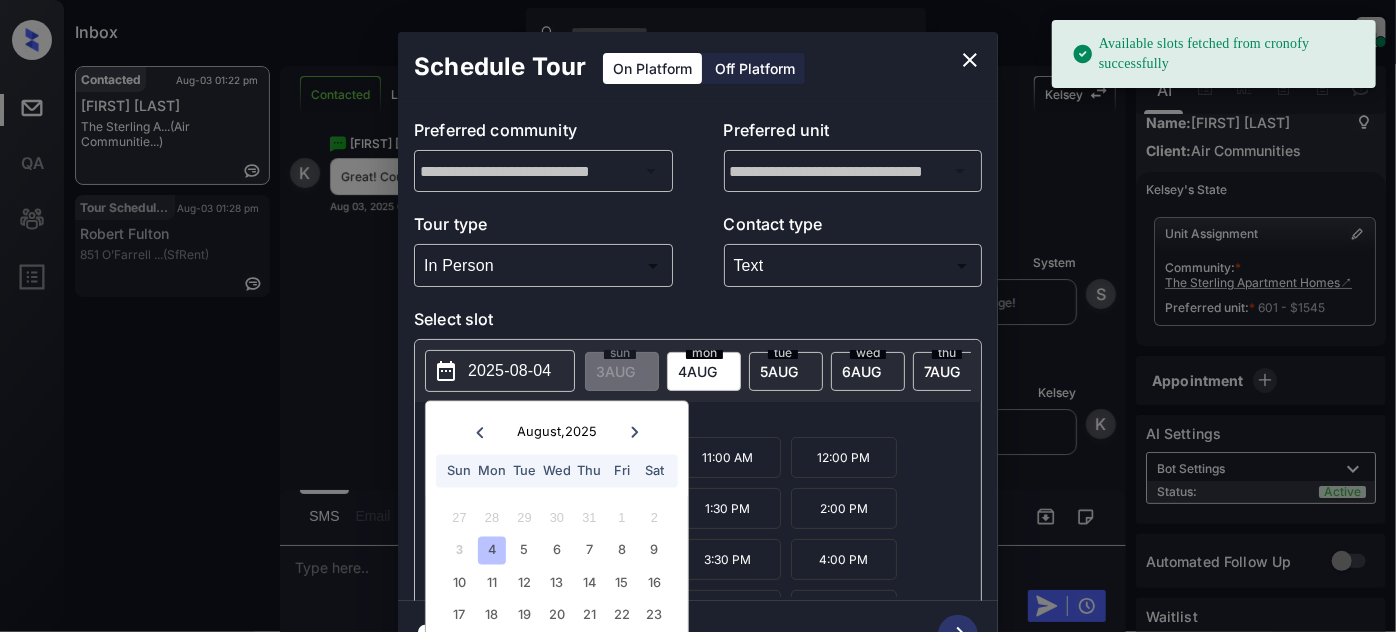 type 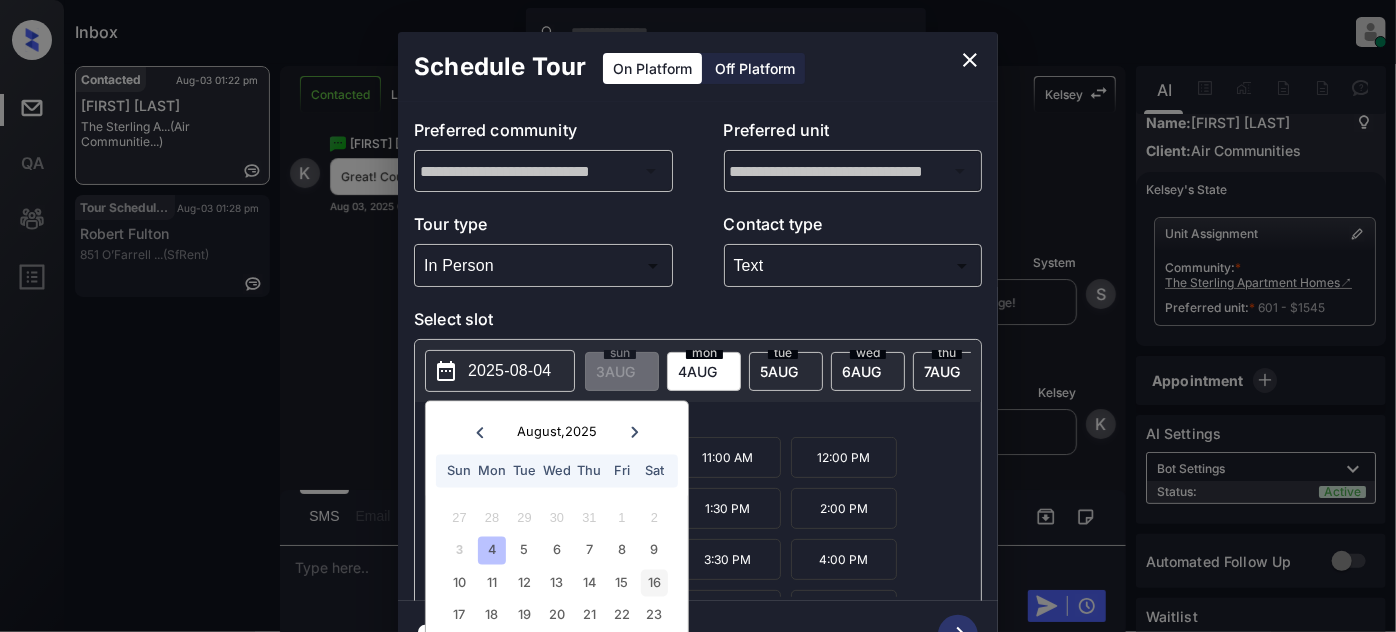 click on "16" at bounding box center [654, 582] 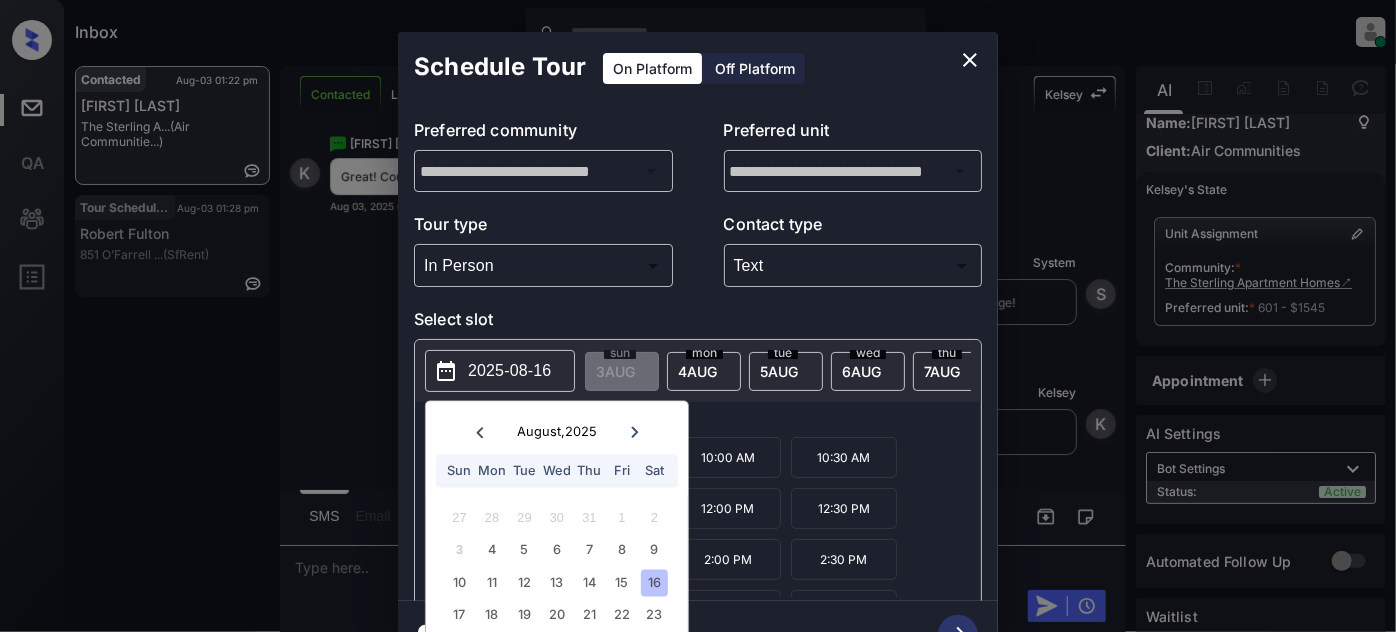 click on "*Available time slots" at bounding box center [712, 419] 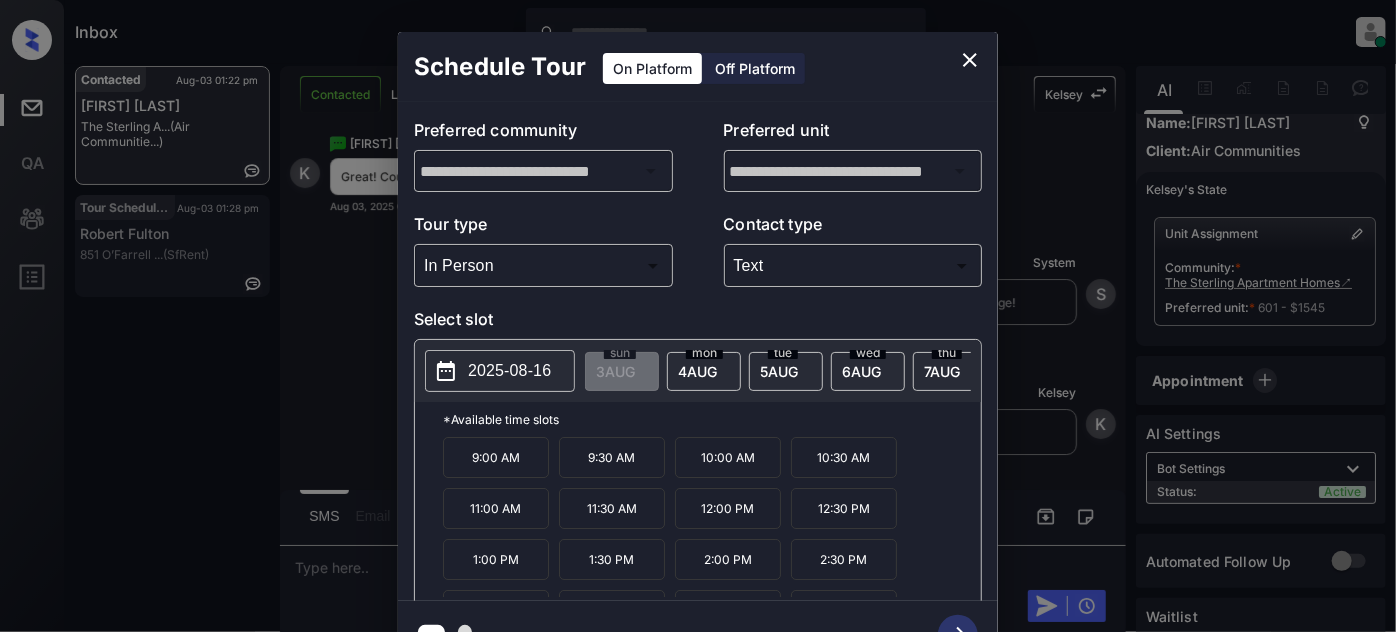 click on "10:30 AM" at bounding box center (844, 457) 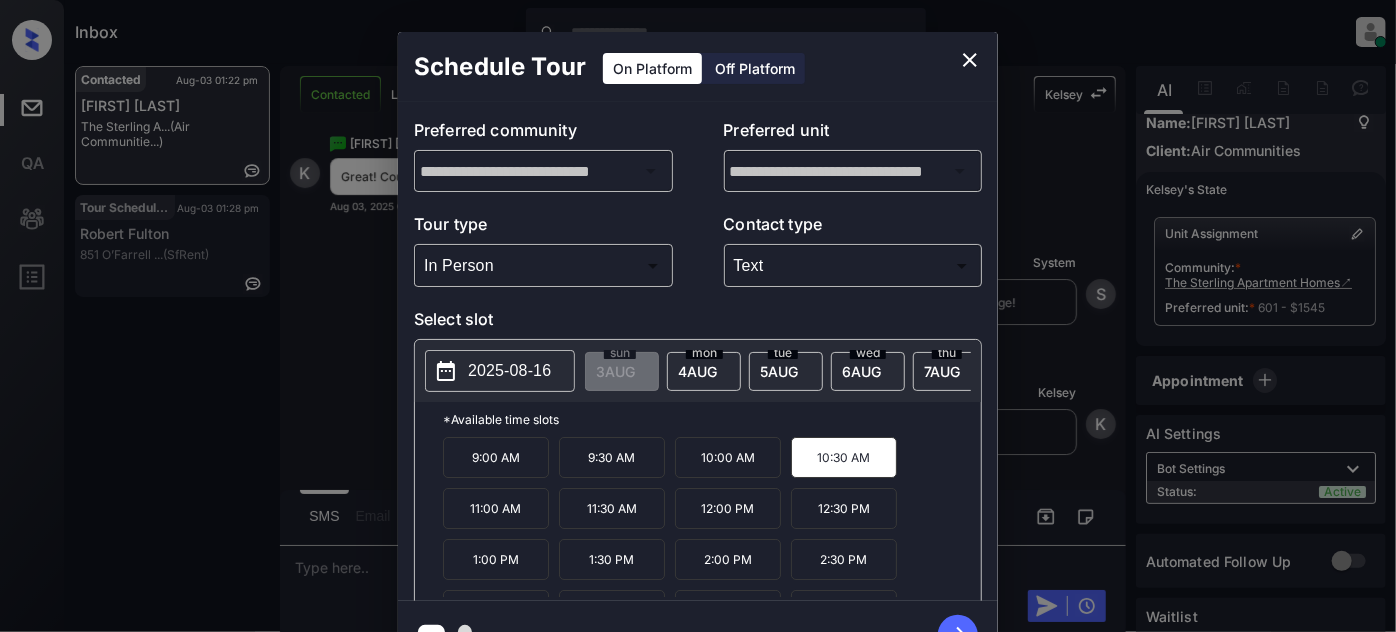 click 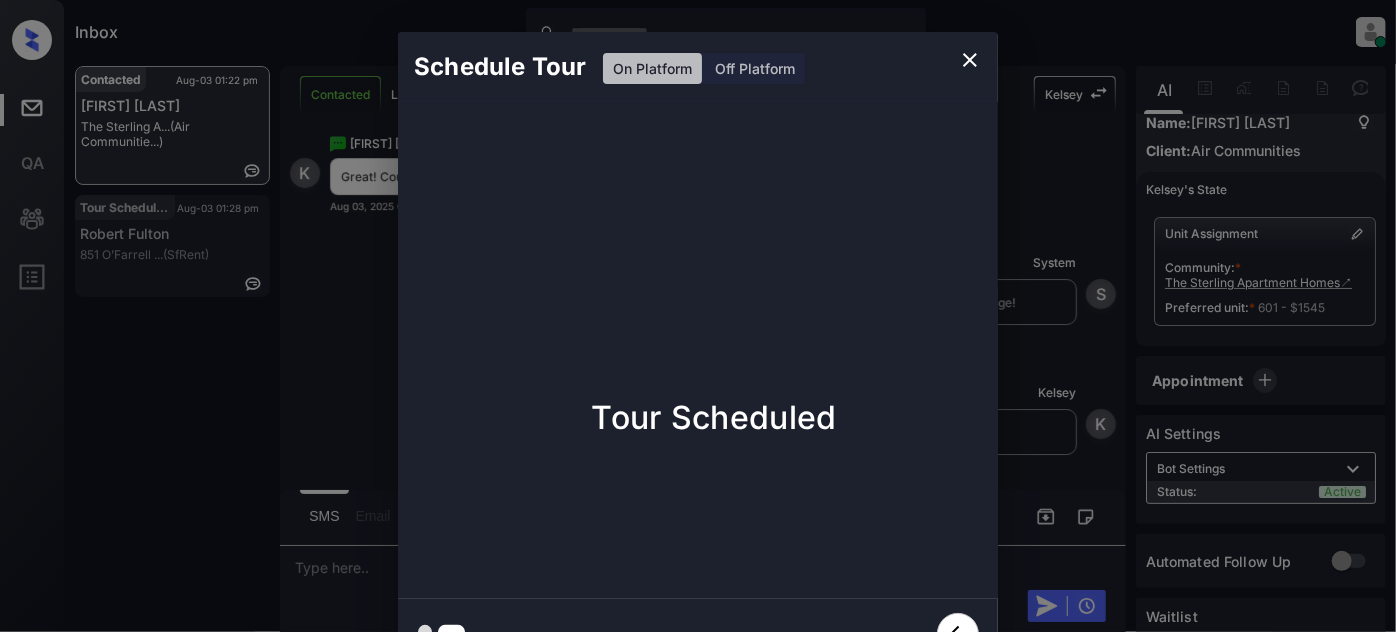 type 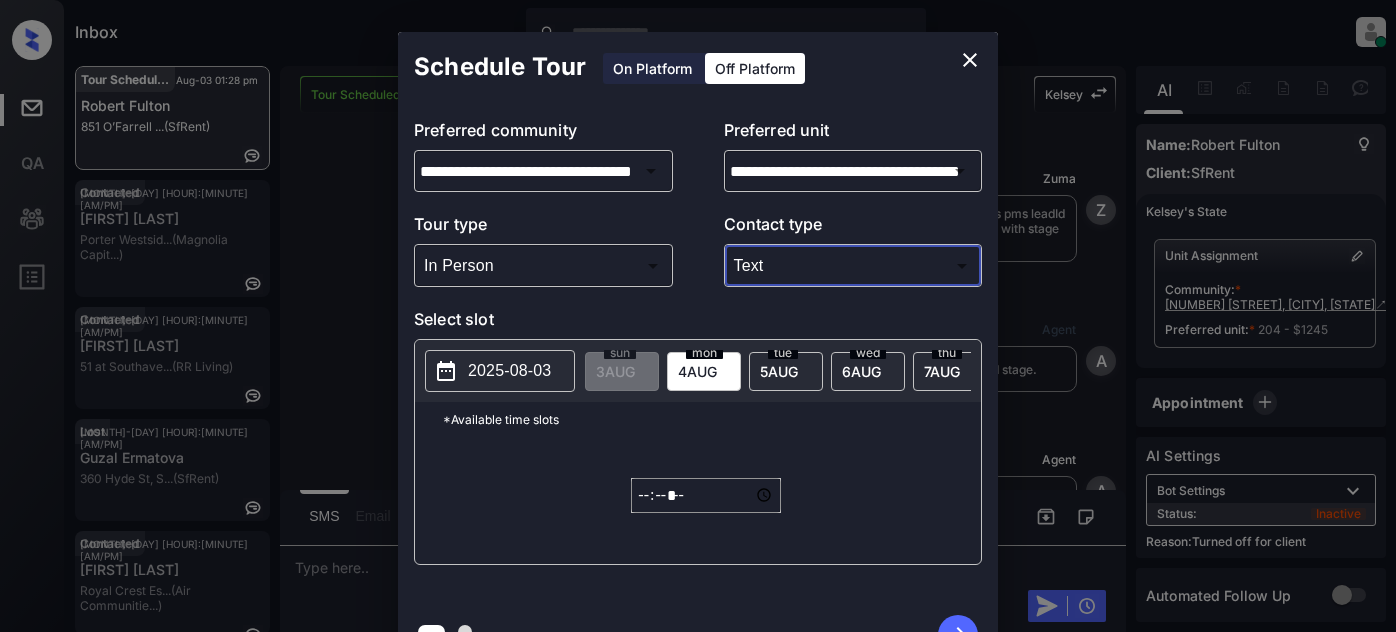 scroll, scrollTop: 0, scrollLeft: 0, axis: both 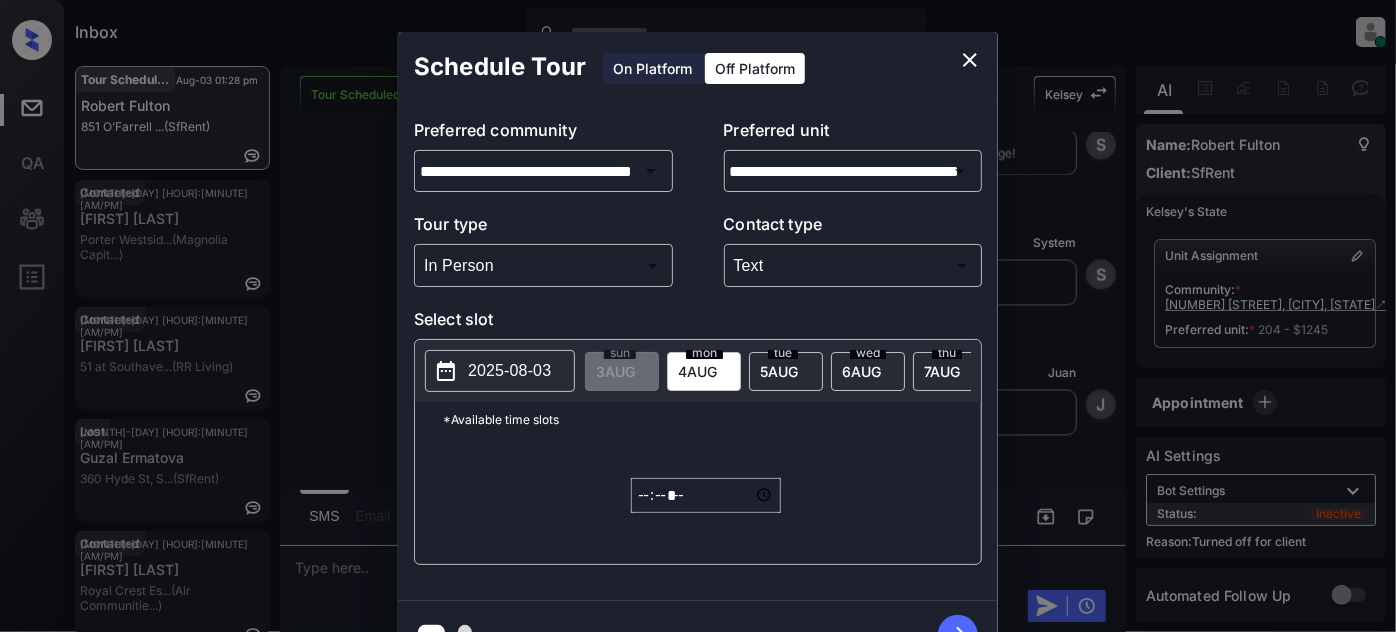 click on "2025-08-03 sun 3 AUG mon 4 AUG tue 5 AUG wed 6 AUG thu 7 AUG fri 8 AUG sat 9 AUG sun 10 AUG mon 11 AUG tue 12 AUG wed 13 AUG thu 14 AUG fri 15 AUG sat 16 AUG sun 17 AUG mon 18 AUG tue 19 AUG wed 20 AUG thu 21 AUG fri 22 AUG sat 23 AUG sun 24 AUG mon 25 AUG tue 26 AUG wed 27 AUG thu 28 AUG fri 29 AUG sat 30 AUG sun 31 AUG mon 1 SEP tue 2 SEP wed 3 SEP thu 4 SEP fri 5 SEP sat 6 SEP sun 7 SEP mon 8 SEP tue 9 SEP wed 10 SEP thu 11 SEP fri 12 SEP sat 13 SEP sun 14 SEP mon 15 SEP tue 16 SEP wed 17 SEP thu 18 SEP fri 19 SEP sat 20 SEP sun 21 SEP mon 22 SEP tue 23 SEP wed 24 SEP thu 25 SEP fri 26 SEP sat 27 SEP sun 28 SEP mon 29 SEP tue 30 SEP wed 1 OCT" at bounding box center (698, 371) 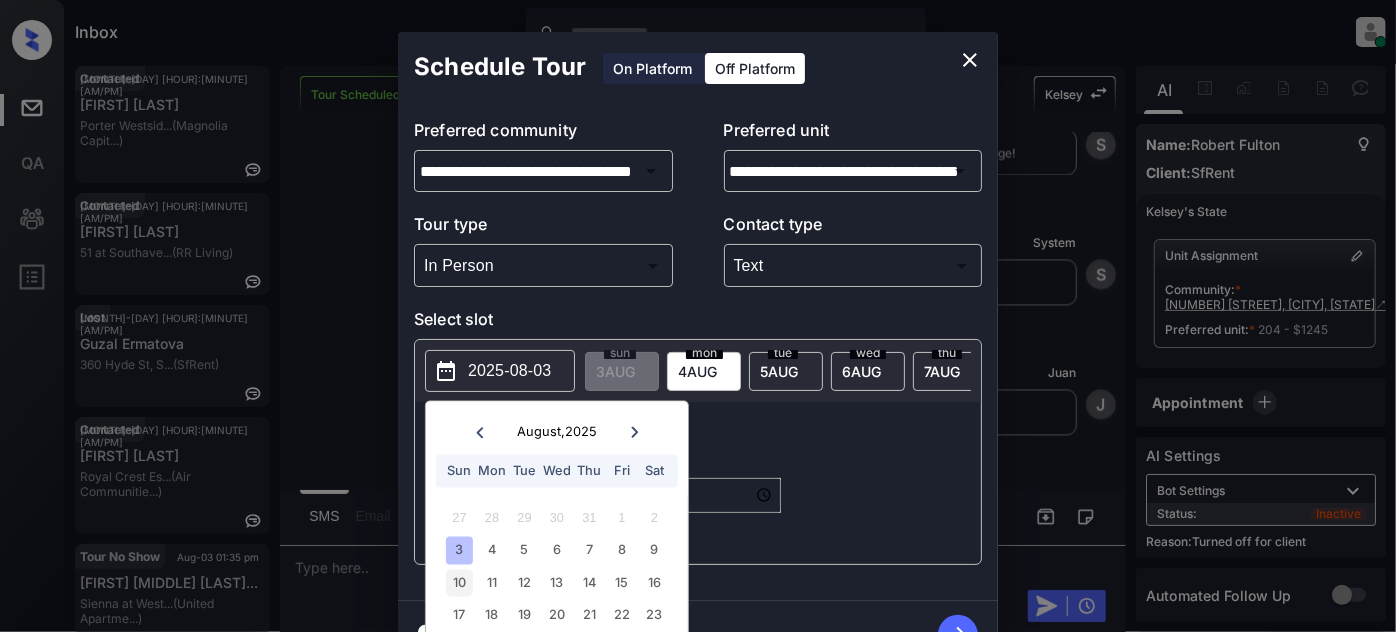 click on "10" at bounding box center [459, 582] 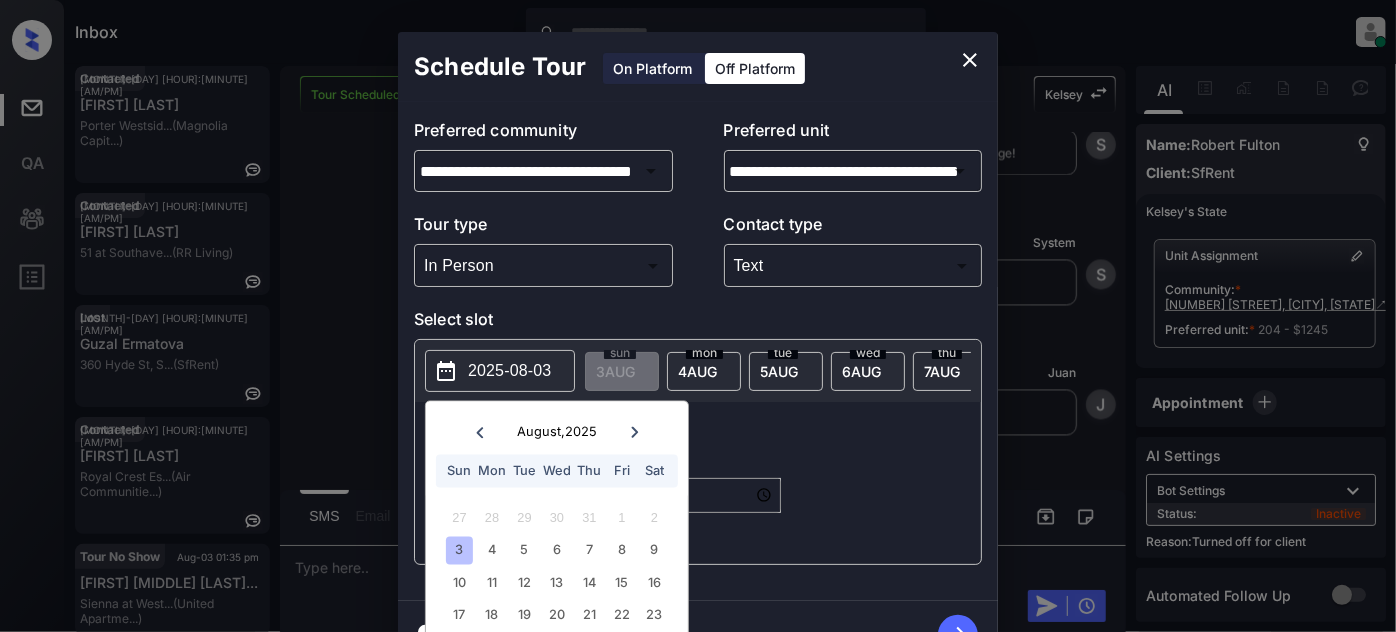 click on "*Available time slots" at bounding box center [712, 419] 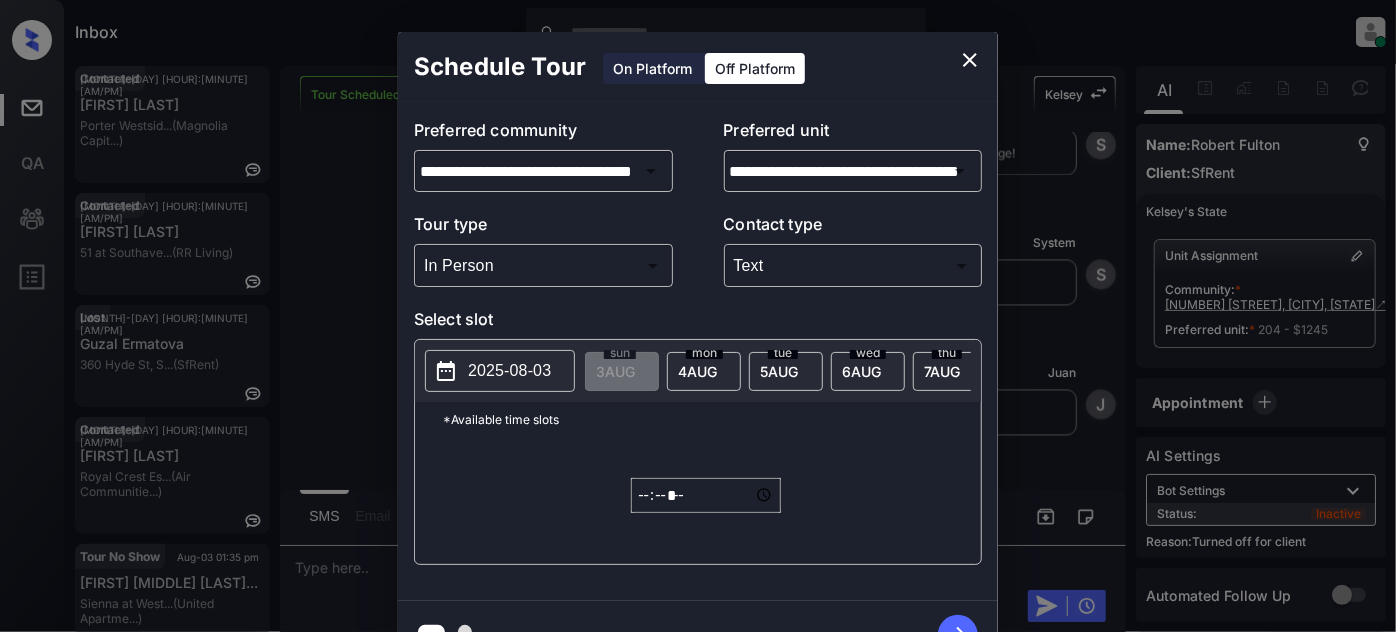 click on "*****" at bounding box center [706, 495] 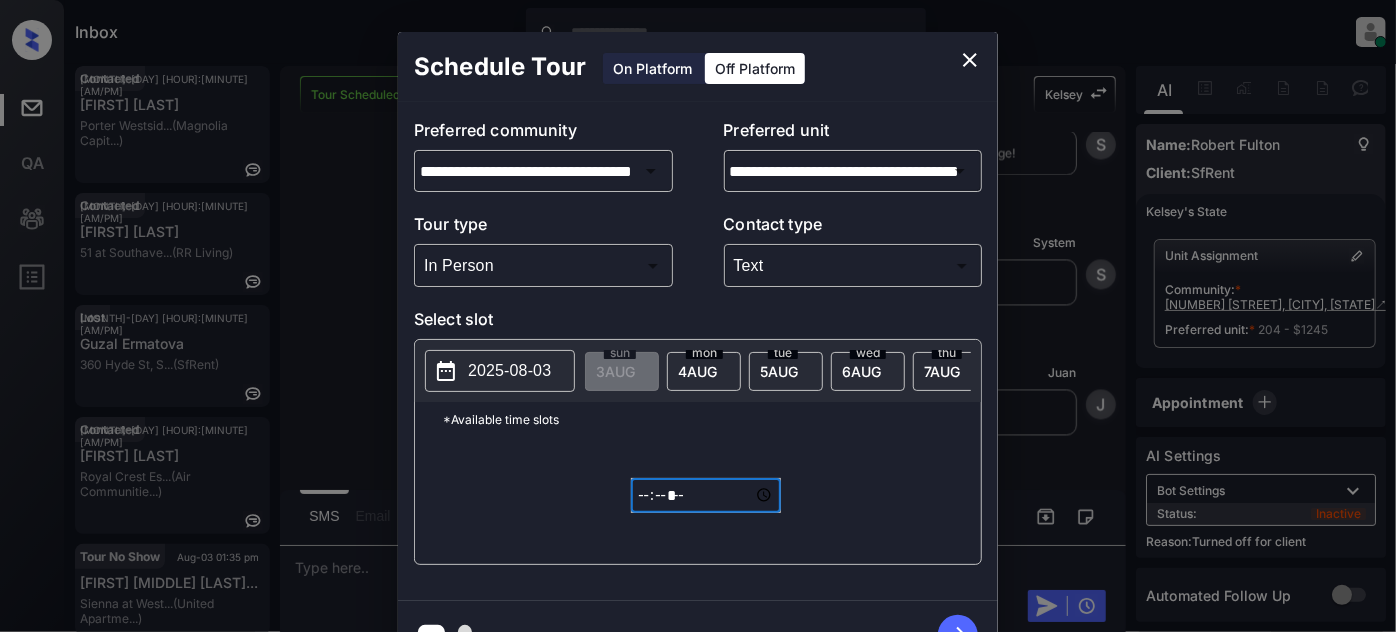 type on "*****" 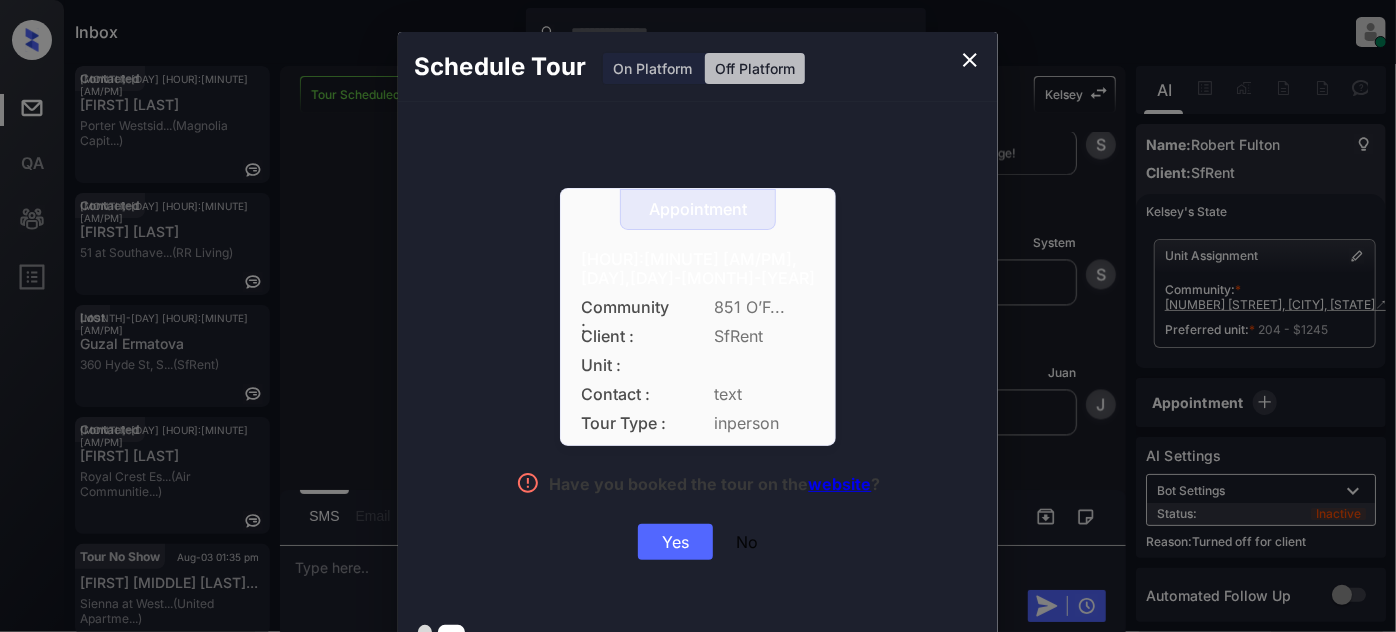 click on "Yes" at bounding box center [675, 542] 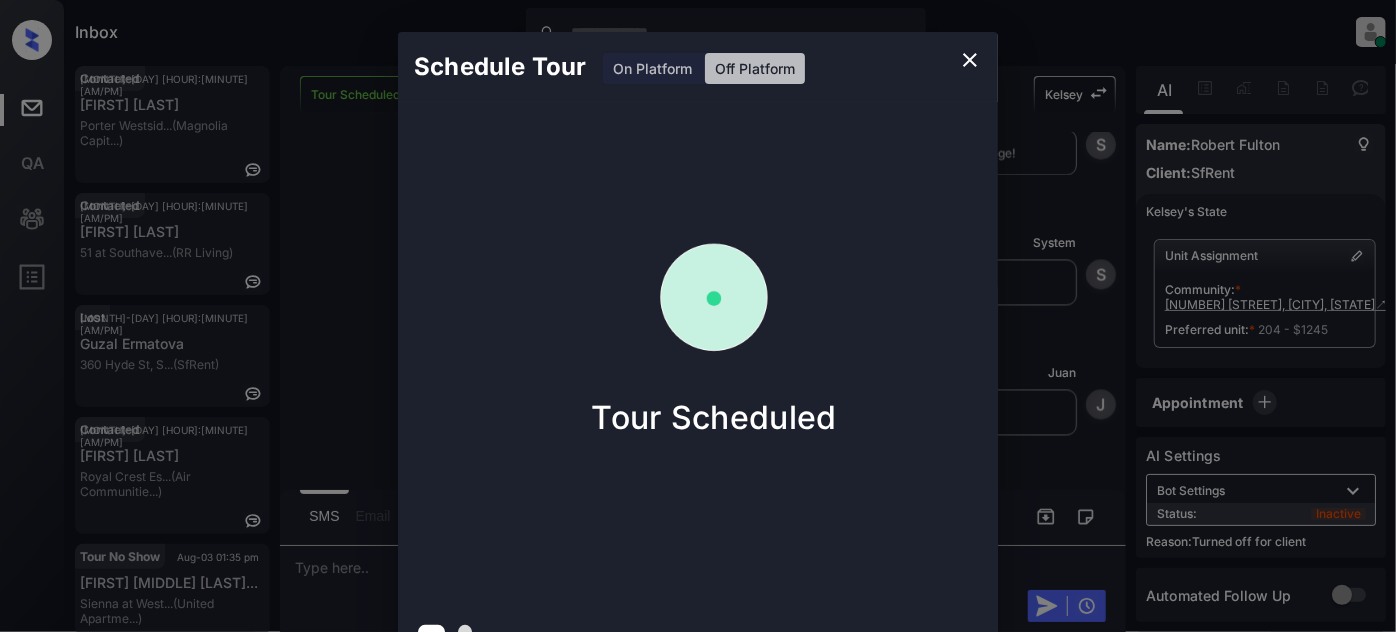 click at bounding box center (970, 60) 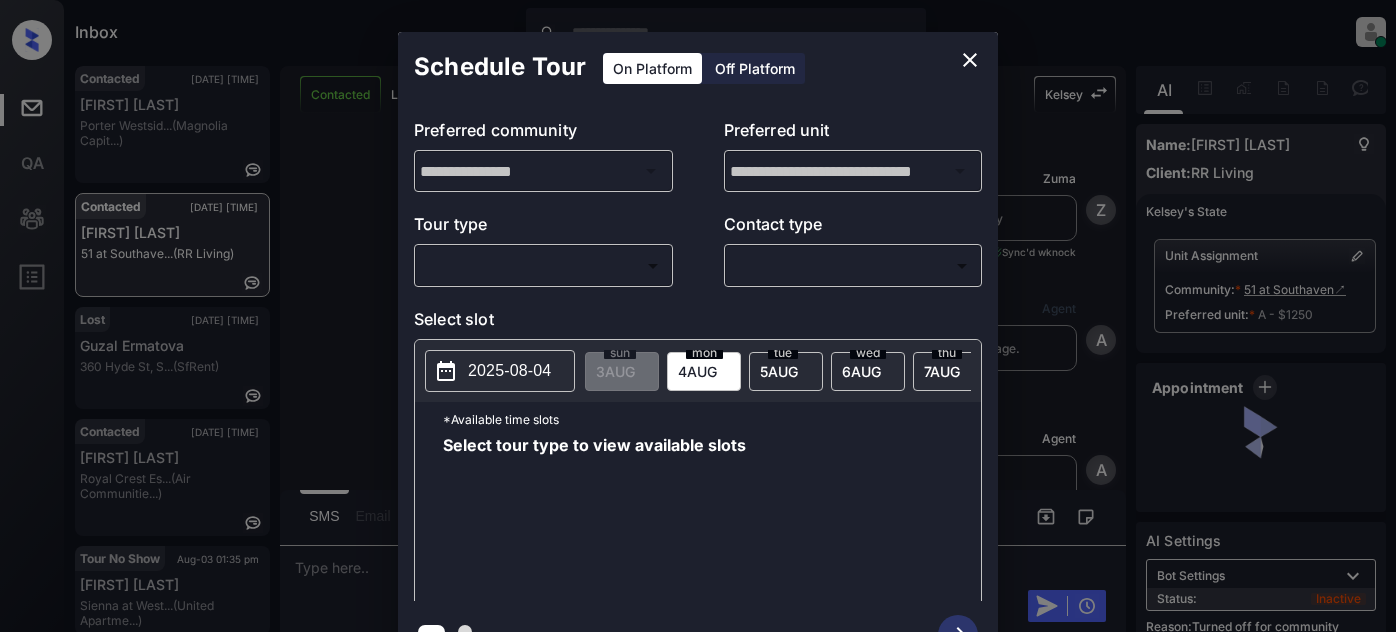 scroll, scrollTop: 0, scrollLeft: 0, axis: both 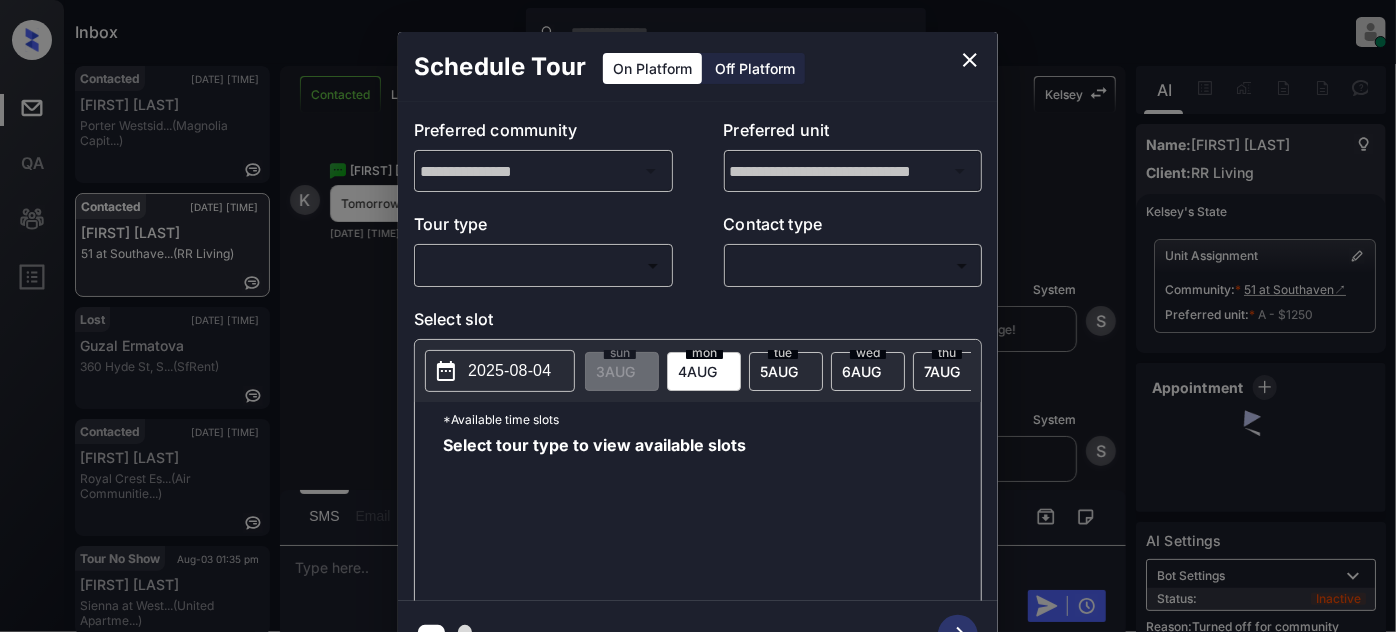 click on "Inbox Juan Carlos Manantan Online Set yourself   offline Set yourself   on break Profile Switch to  light  mode Sign out Contacted Aug-03 01:29 pm   Rtavius Mcgee Porter Westsid...  (Magnolia Capit...) Contacted Aug-03 01:31 pm   Kenya Spears 51 at Southave...  (RR Living) Lost Aug-03 01:32 pm   Guzal Ermatova 360 Hyde St, S...  (SfRent) Contacted Aug-03 01:33 pm   Gregory Bagley Royal Crest Es...  (Air Communitie...) Tour No Show Aug-03 01:35 pm   Priscilla J Sa... Sienna at West...  (United Apartme...) Tour Scheduled Aug-03 01:40 pm   Robert Fulton 851 O’Farrell ...  (SfRent) Contacted Lost Lead Sentiment: Angry Upon sliding the acknowledgement:  Lead will move to lost stage. * ​ SMS and call option will be set to opt out. AFM will be turned off for the lead. Kelsey New Message Zuma Lead transferred to leasing agent: kelsey Jul 29, 2025 08:29 pm  Sync'd w  knock Z New Message Agent Lead created via webhook in Inbound stage. Jul 29, 2025 08:29 pm A New Message Agent AFM Request sent to Kelsey. A Agent A" at bounding box center (698, 316) 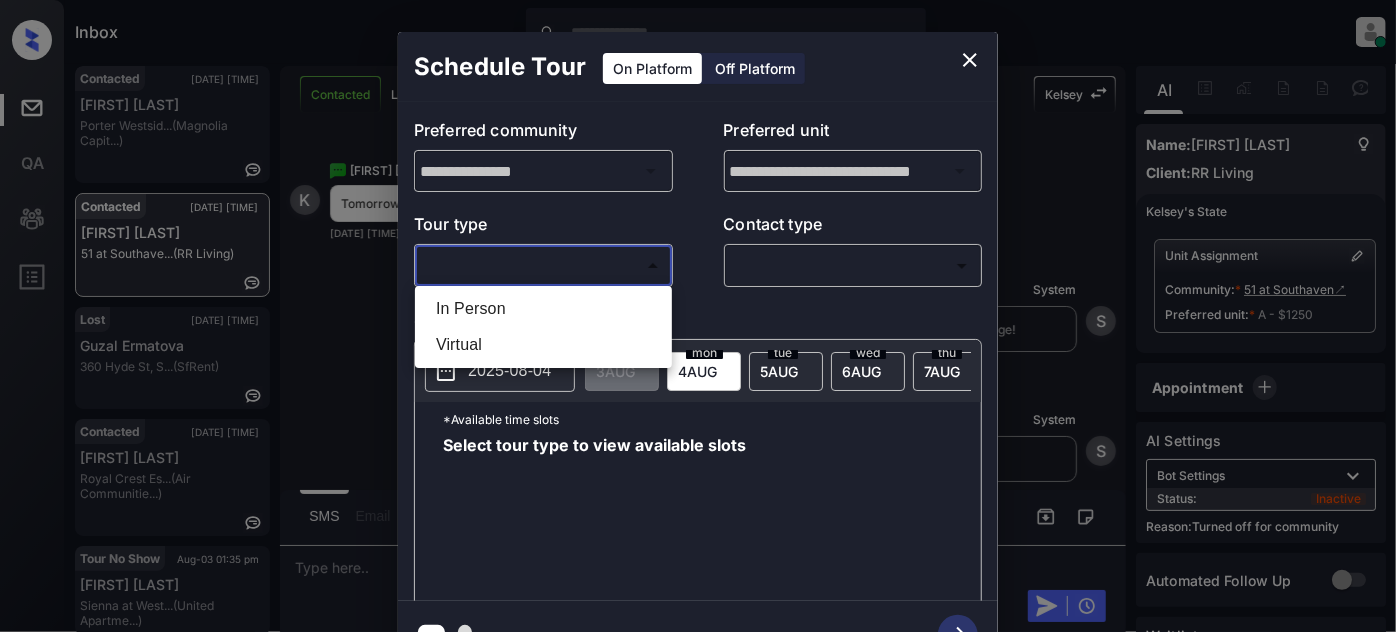 click on "In Person" at bounding box center [543, 309] 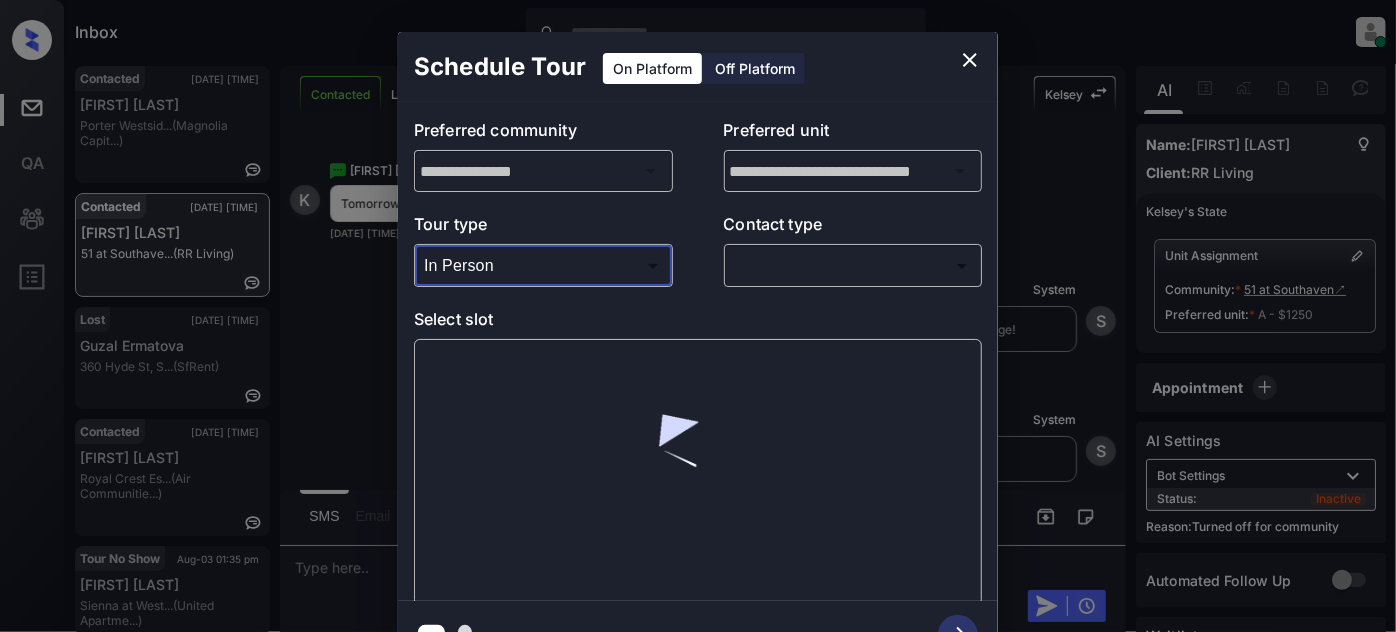 click on "Inbox Juan Carlos Manantan Online Set yourself   offline Set yourself   on break Profile Switch to  light  mode Sign out Contacted Aug-03 01:29 pm   Rtavius Mcgee Porter Westsid...  (Magnolia Capit...) Contacted Aug-03 01:31 pm   Kenya Spears 51 at Southave...  (RR Living) Lost Aug-03 01:32 pm   Guzal Ermatova 360 Hyde St, S...  (SfRent) Contacted Aug-03 01:33 pm   Gregory Bagley Royal Crest Es...  (Air Communitie...) Tour No Show Aug-03 01:35 pm   Priscilla J Sa... Sienna at West...  (United Apartme...) Tour Scheduled Aug-03 01:40 pm   Robert Fulton 851 O’Farrell ...  (SfRent) Contacted Lost Lead Sentiment: Angry Upon sliding the acknowledgement:  Lead will move to lost stage. * ​ SMS and call option will be set to opt out. AFM will be turned off for the lead. Kelsey New Message Zuma Lead transferred to leasing agent: kelsey Jul 29, 2025 08:29 pm  Sync'd w  knock Z New Message Agent Lead created via webhook in Inbound stage. Jul 29, 2025 08:29 pm A New Message Agent AFM Request sent to Kelsey. A Agent A" at bounding box center [698, 316] 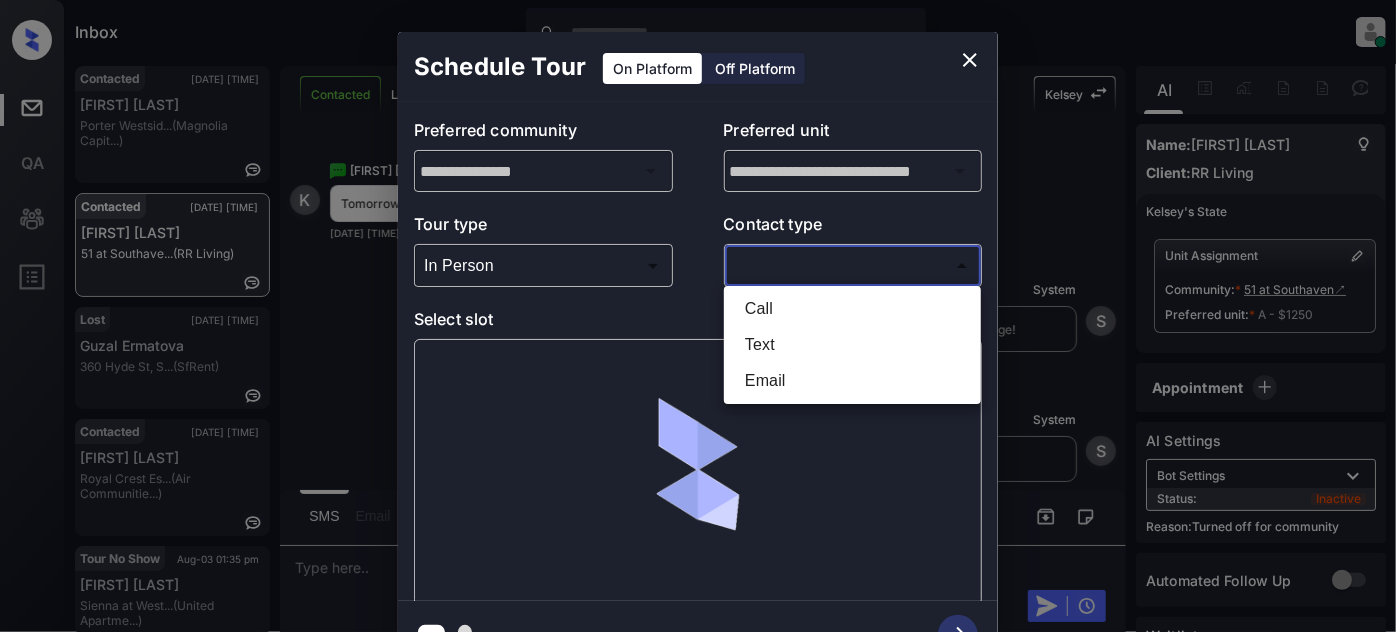 click on "Text" at bounding box center [852, 345] 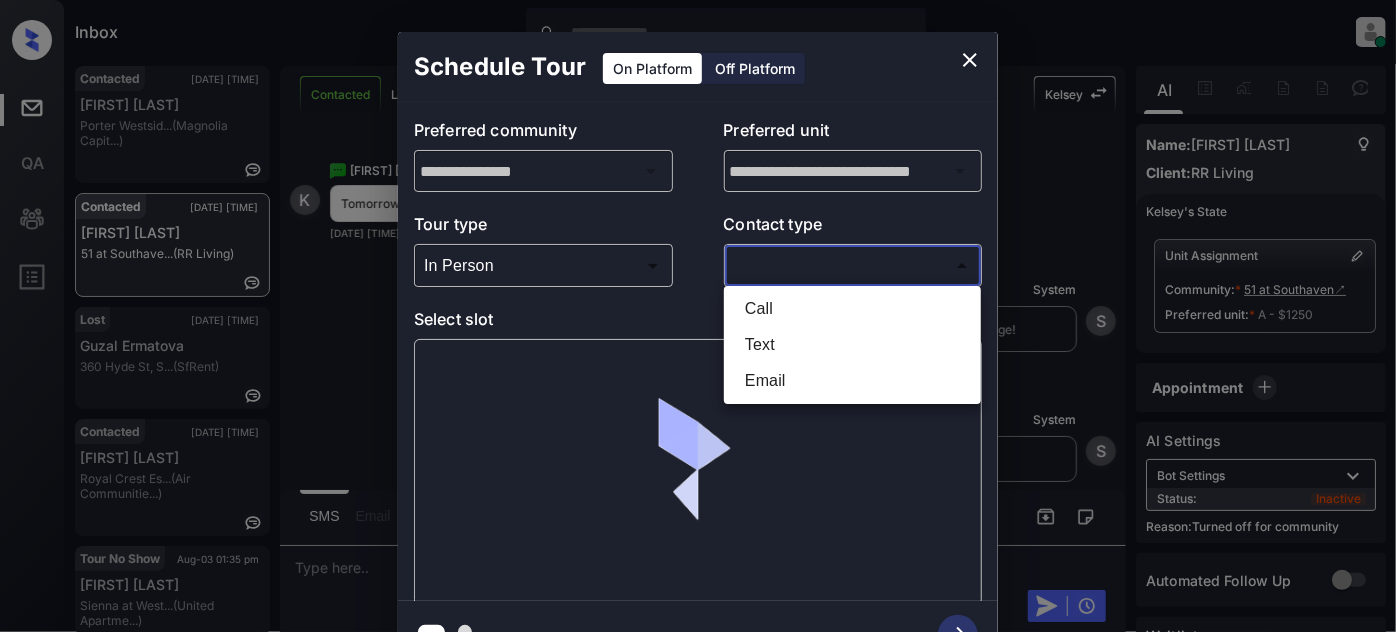 type on "****" 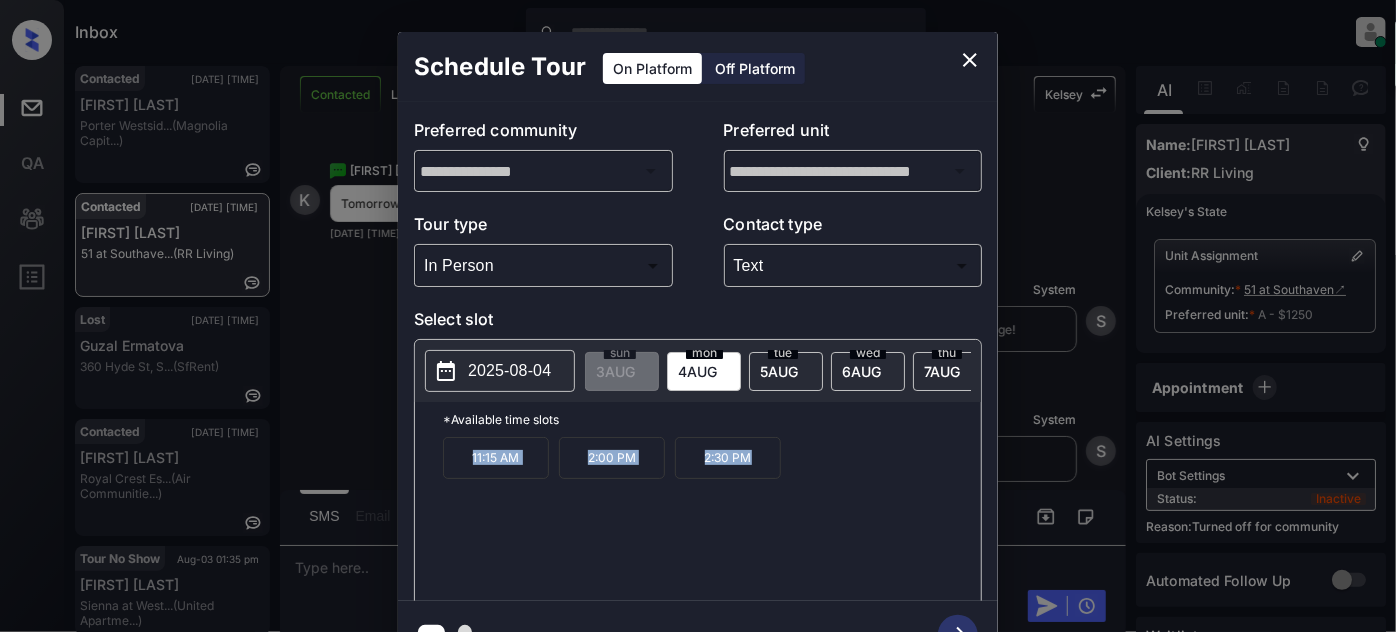 drag, startPoint x: 494, startPoint y: 470, endPoint x: 793, endPoint y: 475, distance: 299.0418 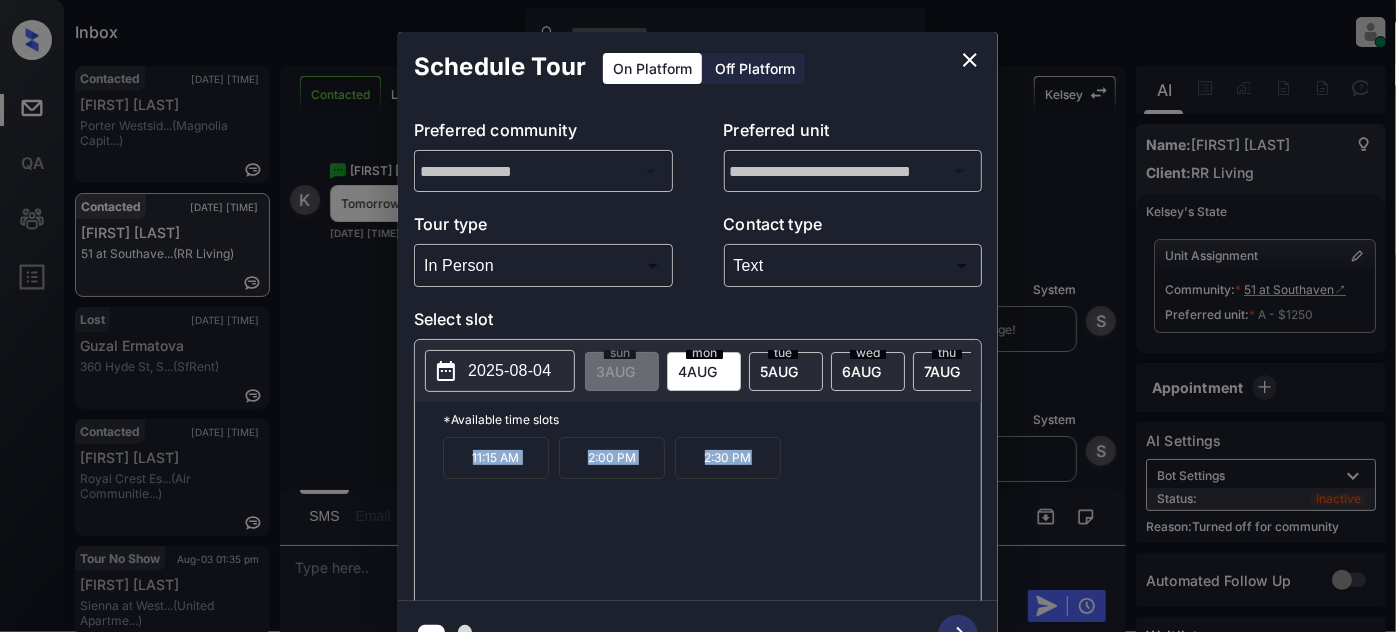 click on "11:15 AM 2:00 PM 2:30 PM" at bounding box center [712, 517] 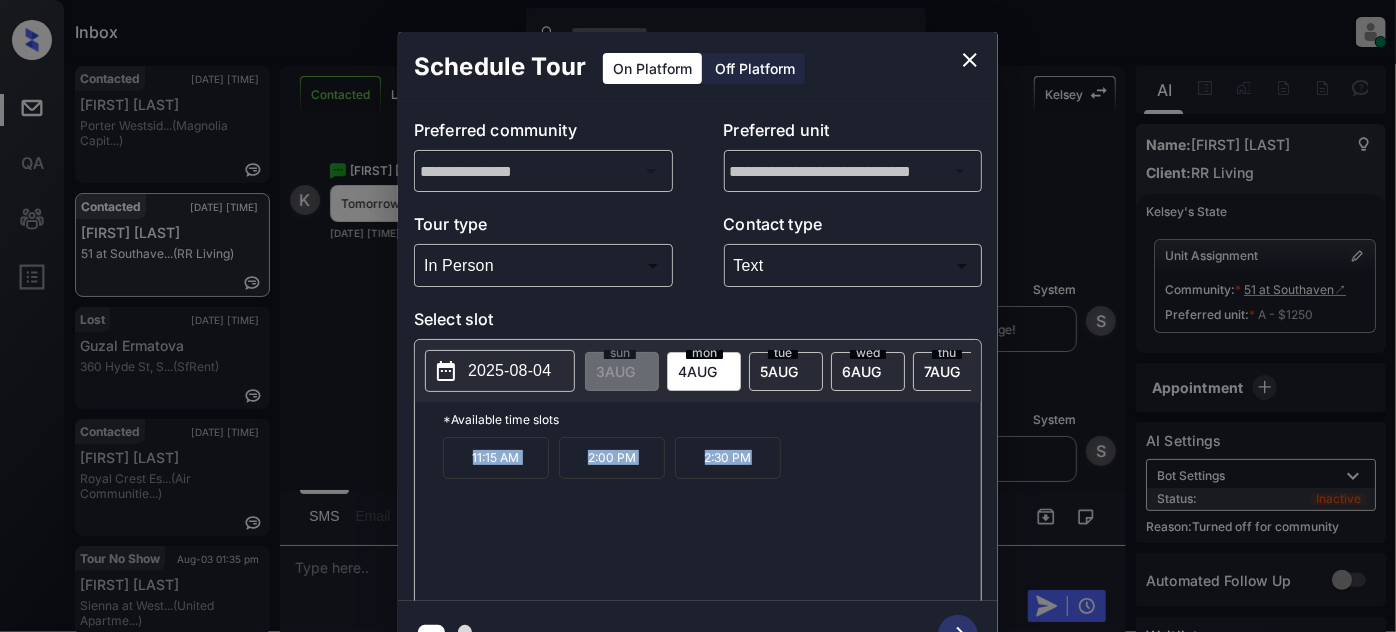 copy on "11:15 AM 2:00 PM 2:30 PM" 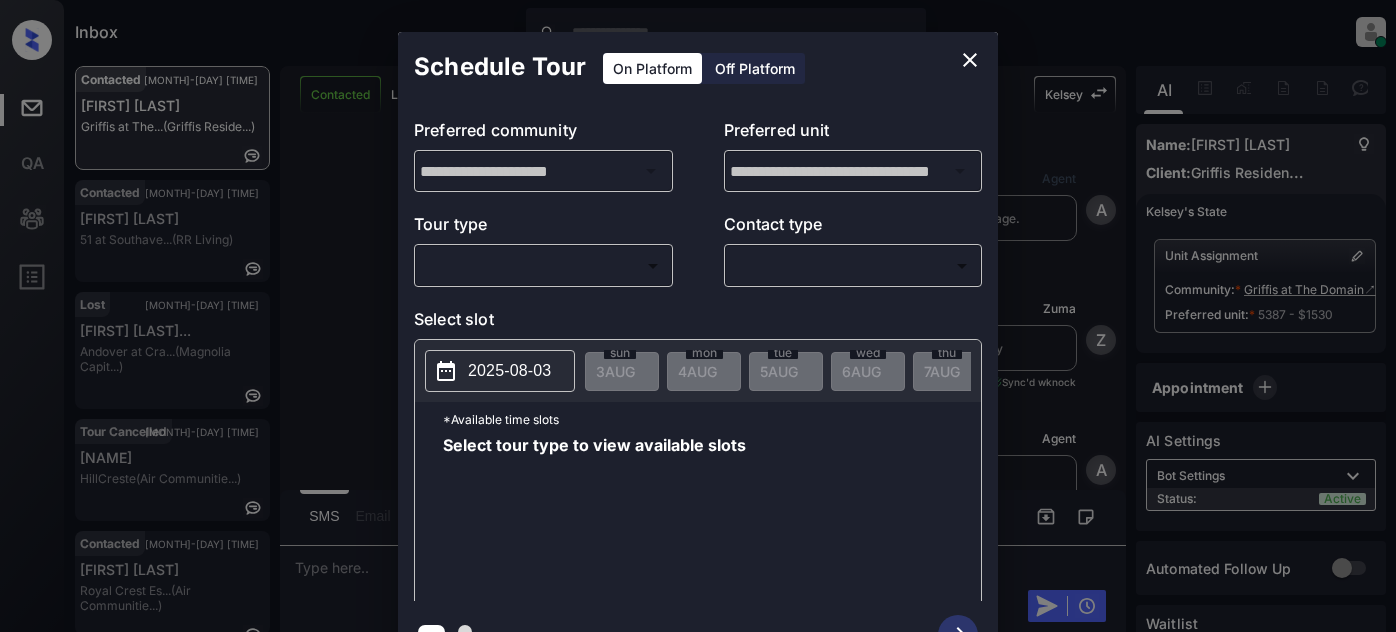 scroll, scrollTop: 0, scrollLeft: 0, axis: both 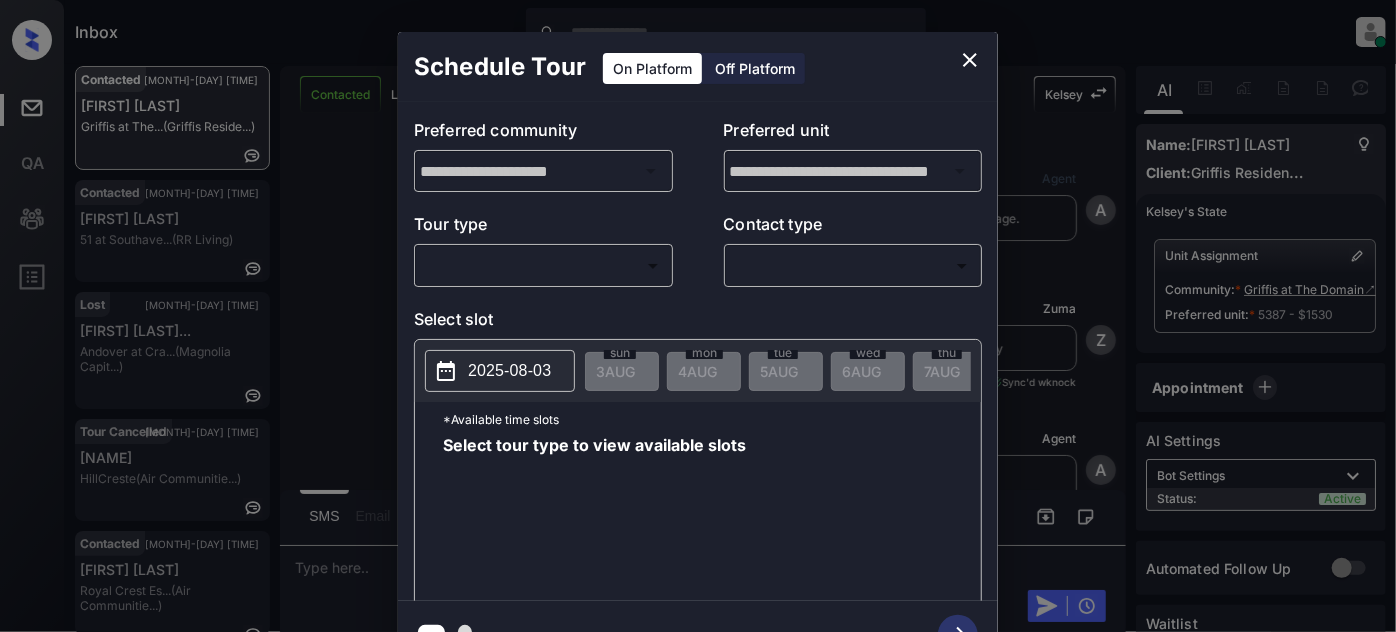 click 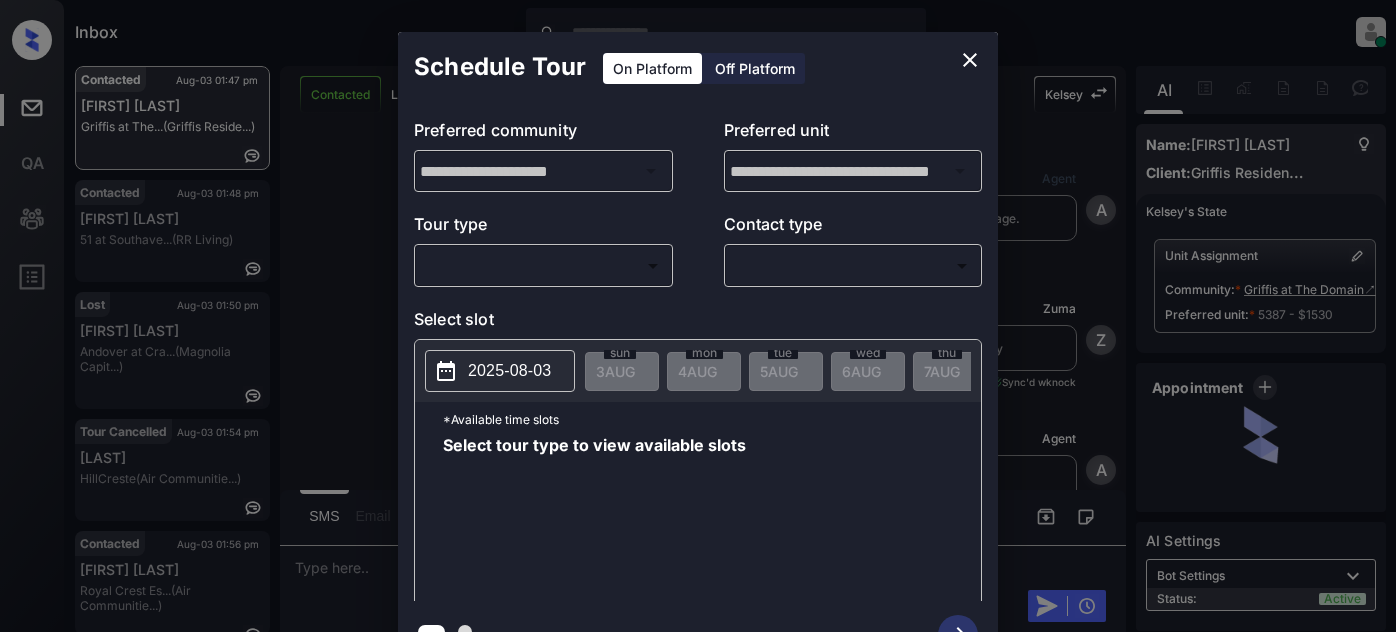 scroll, scrollTop: 0, scrollLeft: 0, axis: both 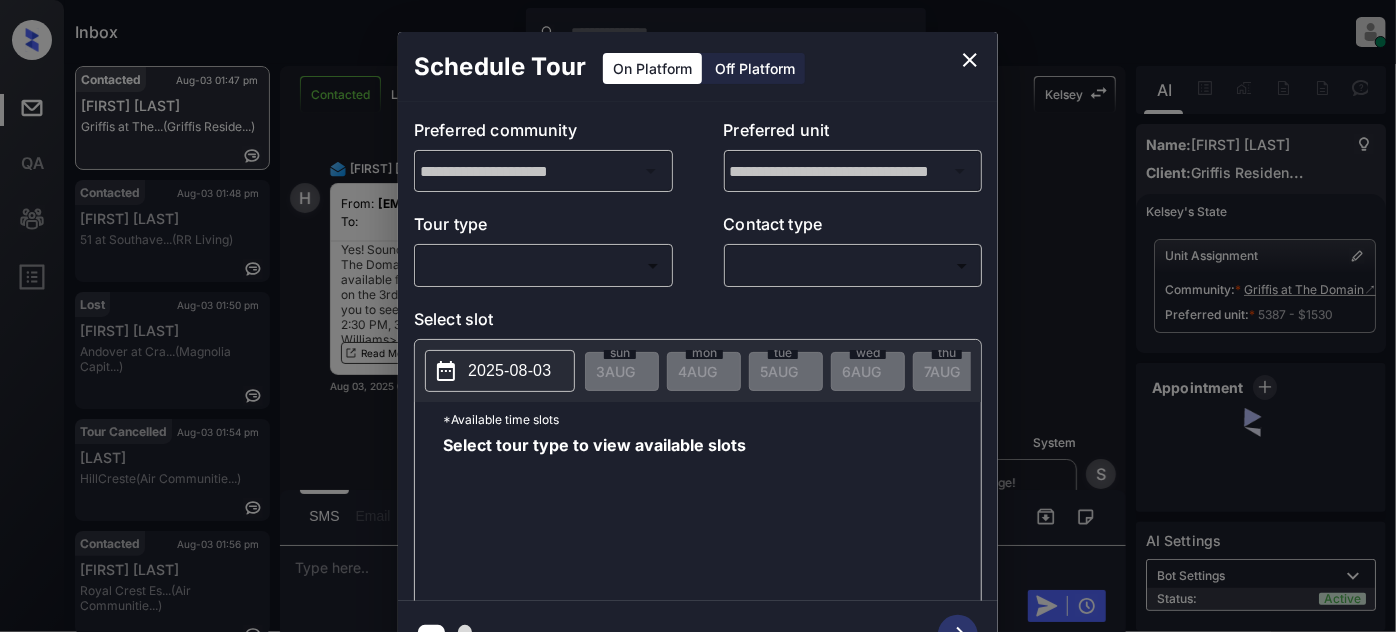 click on "**********" at bounding box center [698, 351] 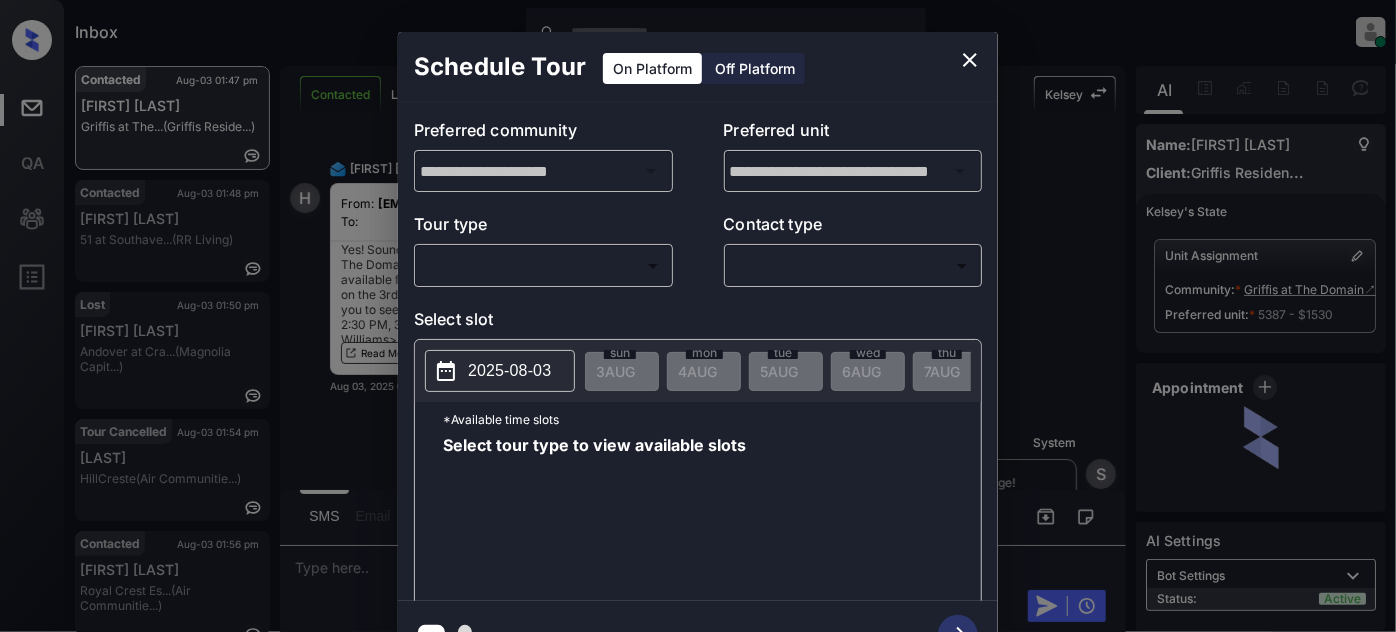 click on "Inbox Juan Carlos Manantan Online Set yourself   offline Set yourself   on break Profile Switch to  light  mode Sign out Contacted Aug-03 01:47 pm   Hen Attias Griffis at The...  (Griffis Reside...) Contacted Aug-03 01:48 pm   Kenya Spears 51 at Southave...  (RR Living) Lost Aug-03 01:50 pm   Susan Eakes Le... Andover at Cra...  (Magnolia Capit...) Tour Cancelled Aug-03 01:54 pm   Nora HillCreste  (Air Communitie...) Contacted Aug-03 01:56 pm   Gregory Bagley Royal Crest Es...  (Air Communitie...) Contacted Aug-03 01:59 pm   mandy totoro Hillmeade  (Air Communitie...) Contacted Lost Lead Sentiment: Angry Upon sliding the acknowledgement:  Lead will move to lost stage. * ​ SMS and call option will be set to opt out. AFM will be turned off for the lead. Kelsey New Message Agent Lead created via webhook in Inbound stage. Aug 02, 2025 11:23 am A New Message Zuma Lead transferred to leasing agent: kelsey Aug 02, 2025 11:23 am  Sync'd w  knock Z New Message Agent AFM Request sent to Kelsey. Aug 02, 2025 11:23 am" at bounding box center (698, 316) 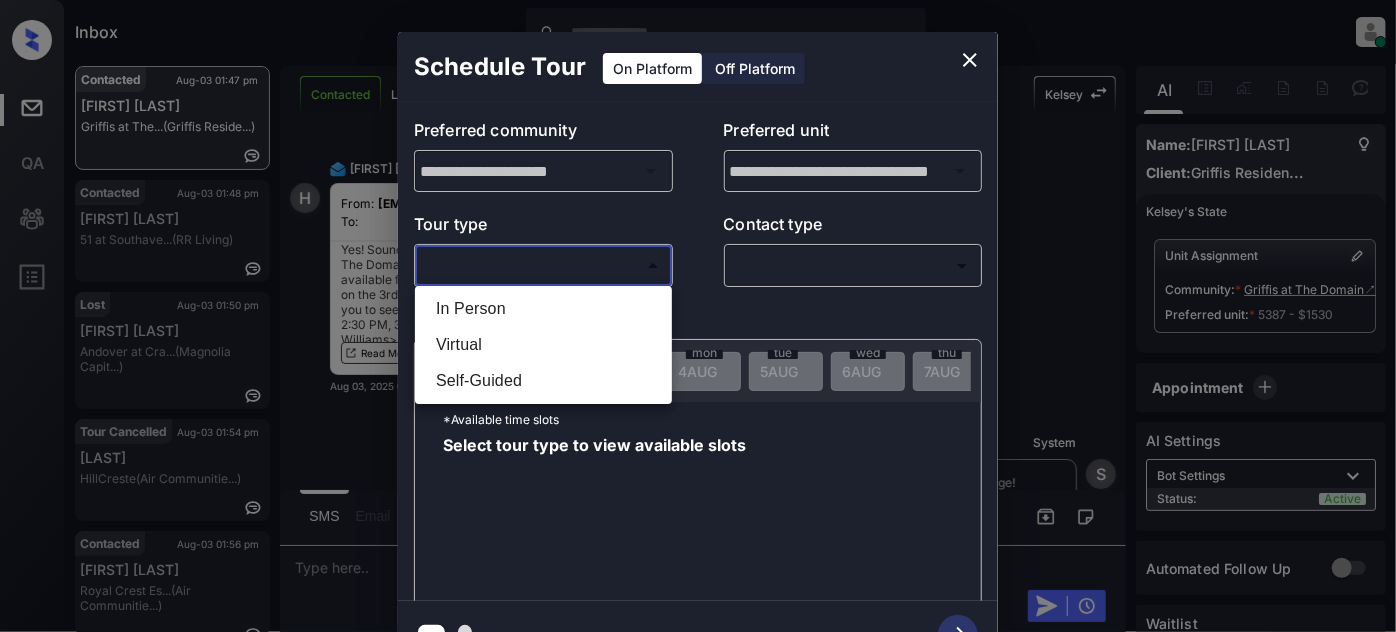 click on "In Person" at bounding box center [543, 309] 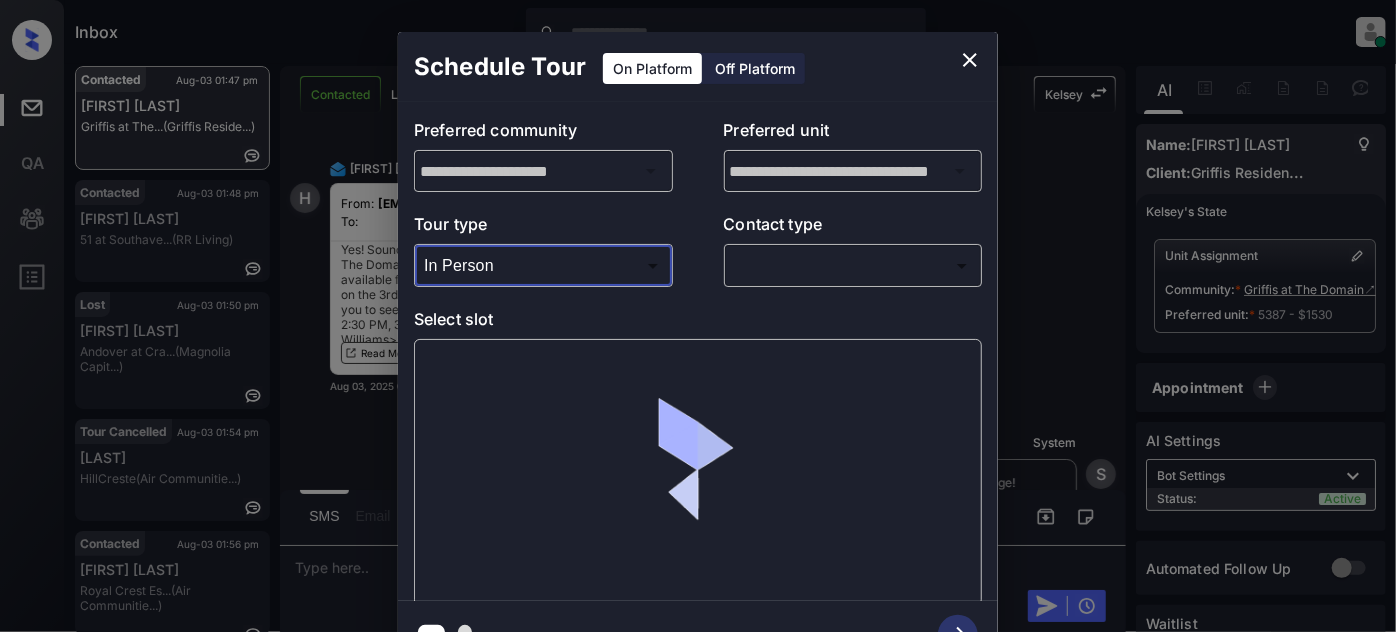 click on "Inbox Juan Carlos Manantan Online Set yourself   offline Set yourself   on break Profile Switch to  light  mode Sign out Contacted Aug-03 01:47 pm   Hen Attias Griffis at The...  (Griffis Reside...) Contacted Aug-03 01:48 pm   Kenya Spears 51 at Southave...  (RR Living) Lost Aug-03 01:50 pm   Susan Eakes Le... Andover at Cra...  (Magnolia Capit...) Tour Cancelled Aug-03 01:54 pm   Nora HillCreste  (Air Communitie...) Contacted Aug-03 01:56 pm   Gregory Bagley Royal Crest Es...  (Air Communitie...) Contacted Aug-03 01:59 pm   mandy totoro Hillmeade  (Air Communitie...) Contacted Lost Lead Sentiment: Angry Upon sliding the acknowledgement:  Lead will move to lost stage. * ​ SMS and call option will be set to opt out. AFM will be turned off for the lead. Kelsey New Message Agent Lead created via webhook in Inbound stage. Aug 02, 2025 11:23 am A New Message Zuma Lead transferred to leasing agent: kelsey Aug 02, 2025 11:23 am  Sync'd w  knock Z New Message Agent AFM Request sent to Kelsey. Aug 02, 2025 11:23 am" at bounding box center [698, 316] 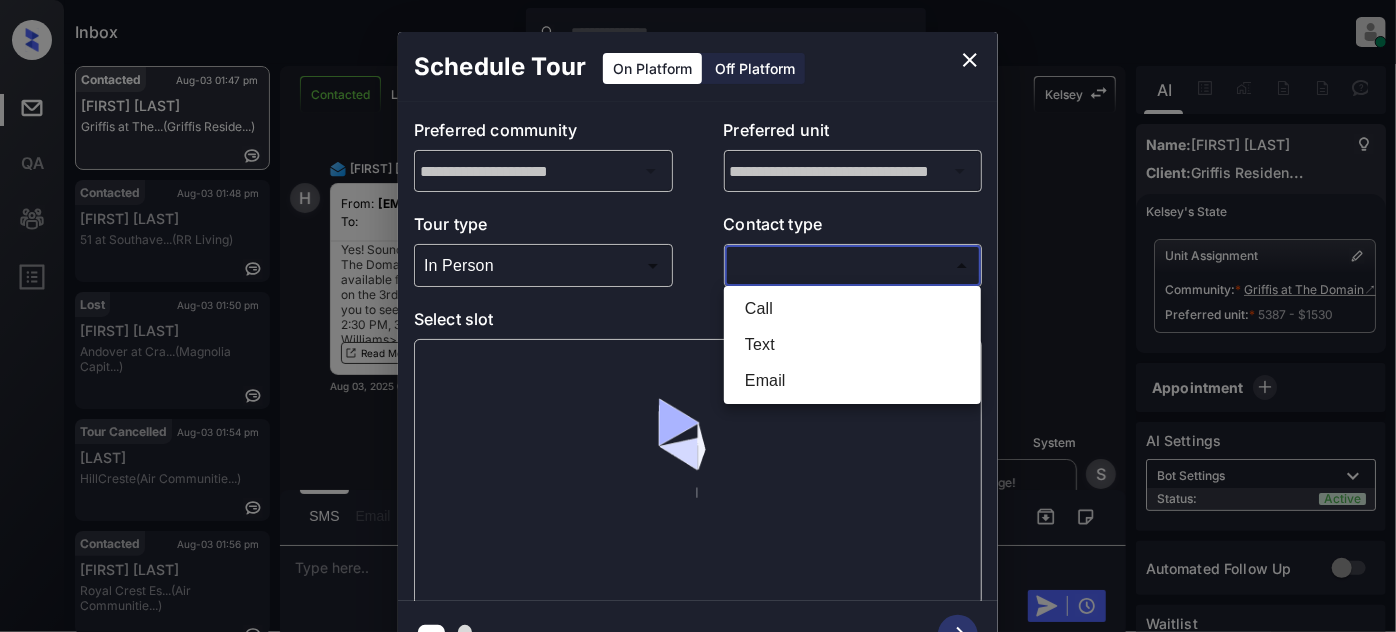 click on "Text" at bounding box center [852, 345] 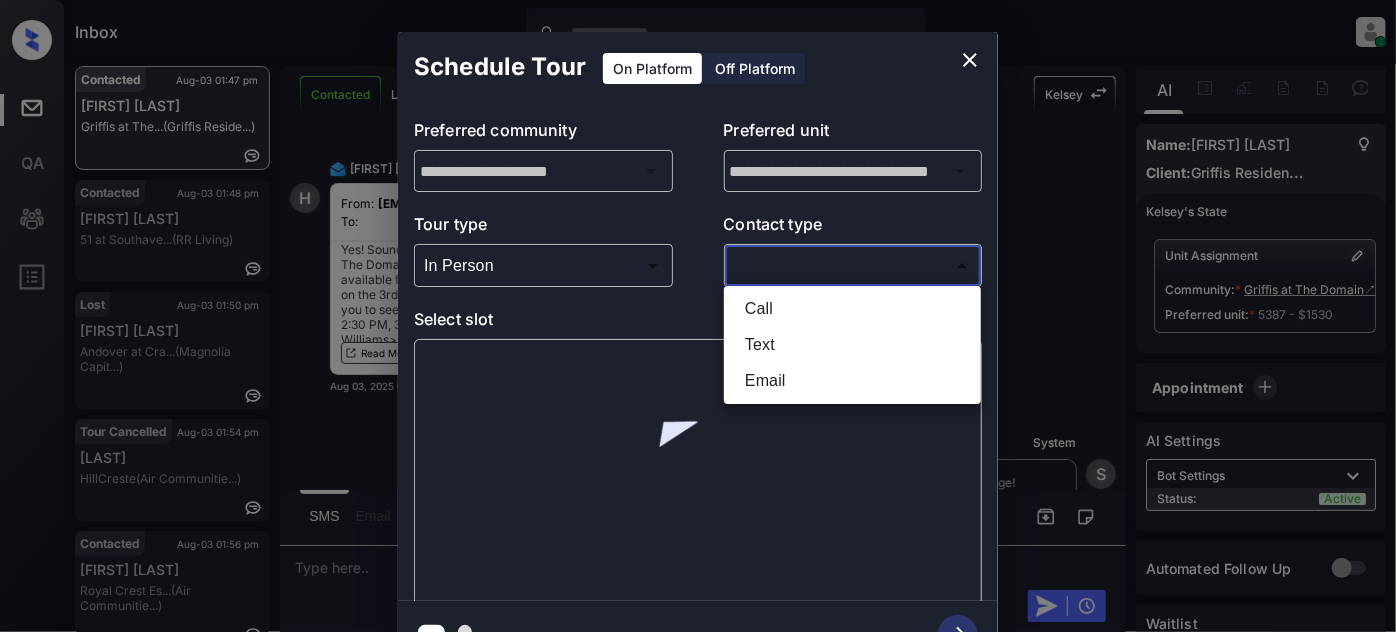 type on "****" 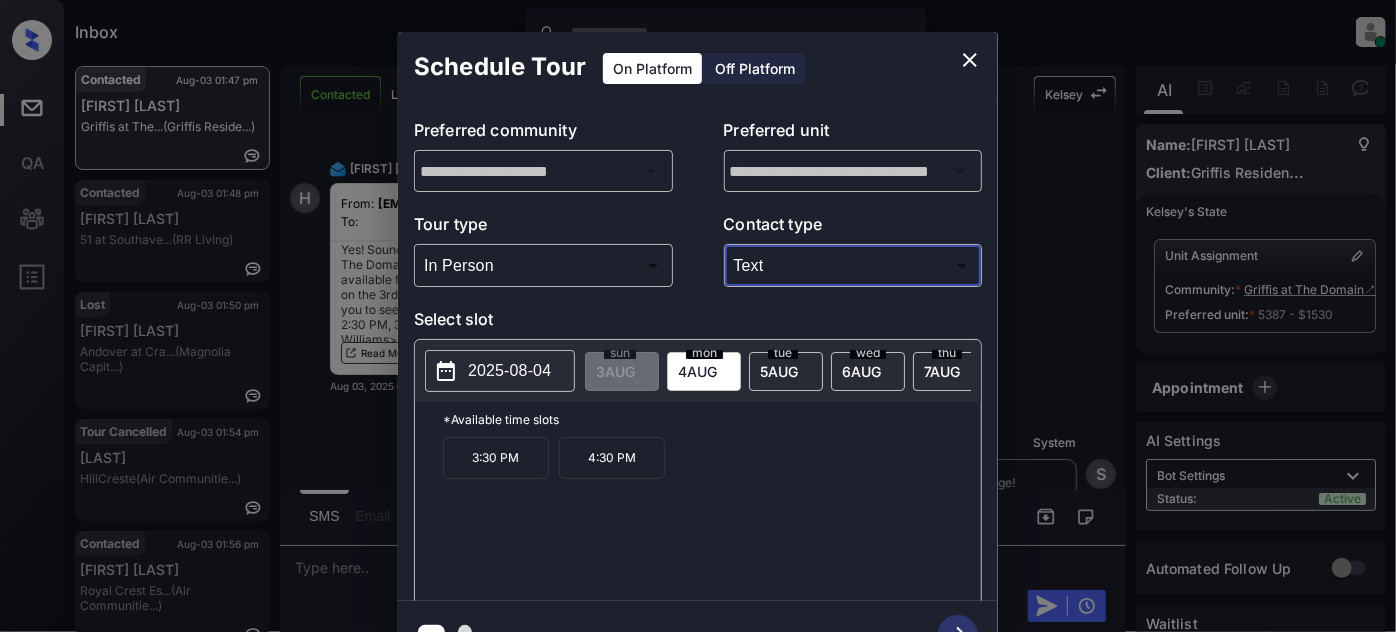 click 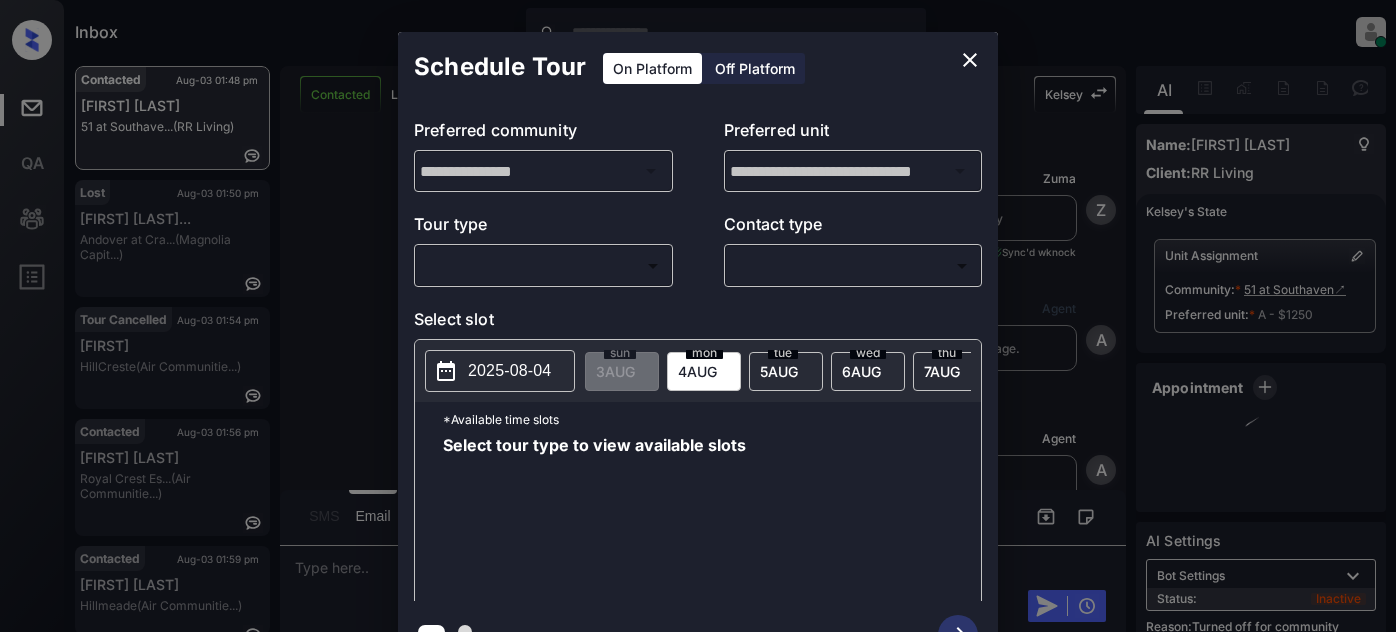 scroll, scrollTop: 0, scrollLeft: 0, axis: both 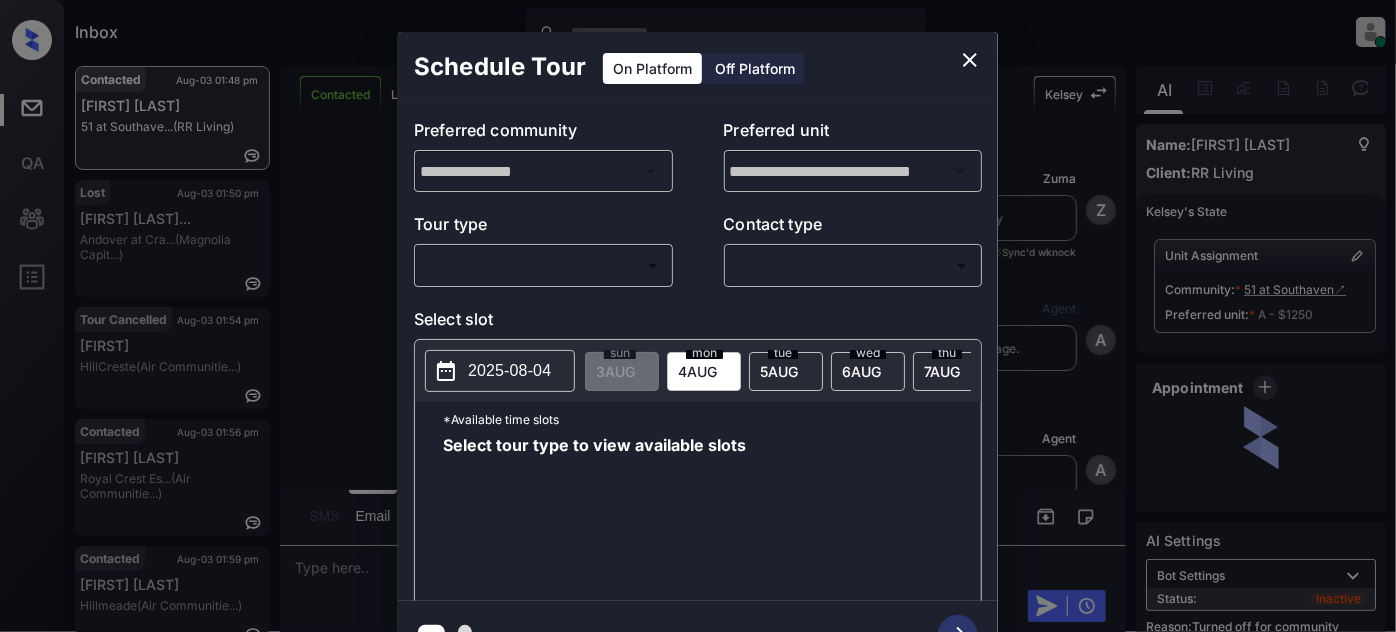 click on "Inbox [FULL_NAME] Online Set yourself   offline Set yourself   on break Profile Switch to  light  mode Sign out Contacted [MONTH]-[DAY] [HOUR]:[MINUTE] [AMPM]   [FULL_NAME] [NUMBER] at [LOCATION]...  (RR Living) Lost [MONTH]-[DAY] [HOUR]:[MINUTE] [AMPM]   [FULL_NAME] [LOCATION] at [LOCATION]...  (Magnolia Capit...) Tour Cancelled [MONTH]-[DAY] [HOUR]:[MINUTE] [AMPM]   [FULL_NAME] [LOCATION]  (Air Communitie...) Contacted [MONTH]-[DAY] [HOUR]:[MINUTE] [AMPM]   [FULL_NAME] [LOCATION]  (Air Communitie...) Contacted [MONTH]-[DAY] [HOUR]:[MINUTE] [AMPM]   [FULL_NAME] [LOCATION]  (Air Communitie...) Contacted [MONTH]-[DAY] [HOUR]:[MINUTE] [AMPM]   [FULL_NAME] [LOCATION]  (Air Communitie...) Contacted Lost Lead Sentiment: Angry Upon sliding the acknowledgement:  Lead will move to lost stage. * ​ SMS and call option will be set to opt out. AFM will be turned off for the lead. [FIRST] New Message Zuma Lead transferred to leasing agent: [FIRST] [MONTH] [DAY], [YEAR] [HOUR]:[MINUTE] [AMPM]  Sync'd w  knock [INITIAL] New Message Agent Lead created via webhook in Inbound stage. [MONTH] [DAY], [YEAR] [HOUR]:[MINUTE] [AMPM] [INITIAL] New Message Agent AFM Request sent to [FIRST]. [MONTH] [DAY], [YEAR] [HOUR]:[MINUTE] [AMPM]" at bounding box center (698, 316) 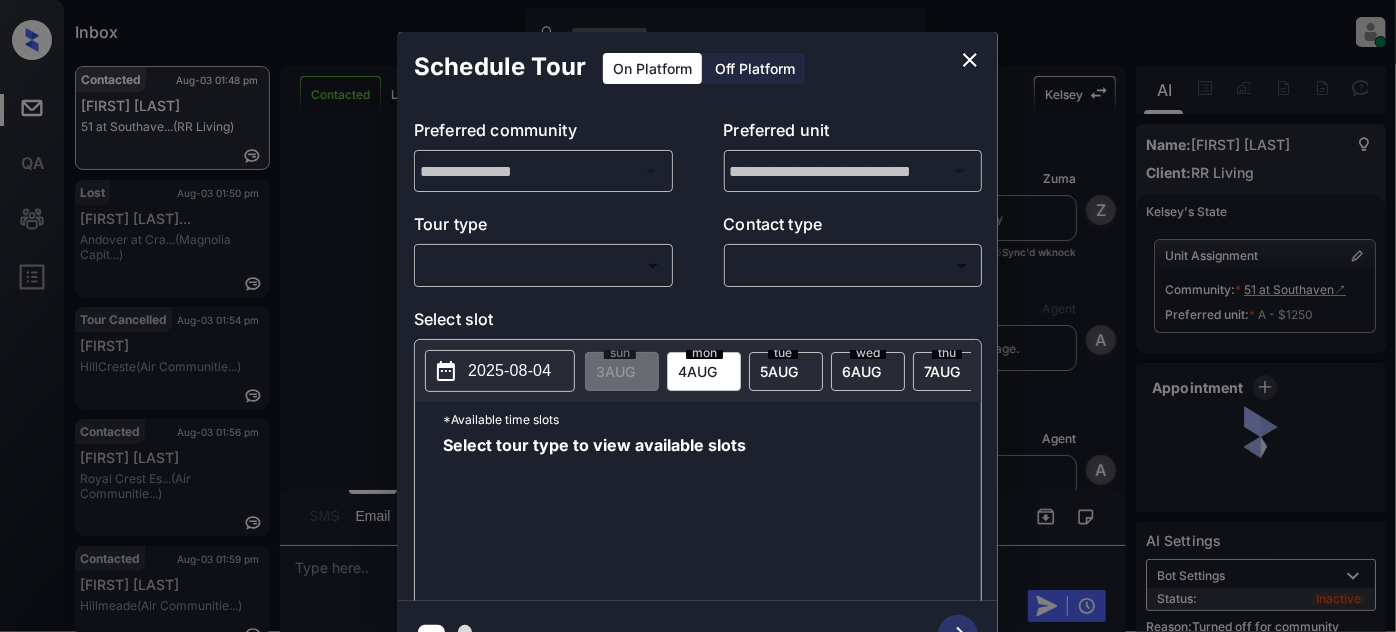 scroll, scrollTop: 3461, scrollLeft: 0, axis: vertical 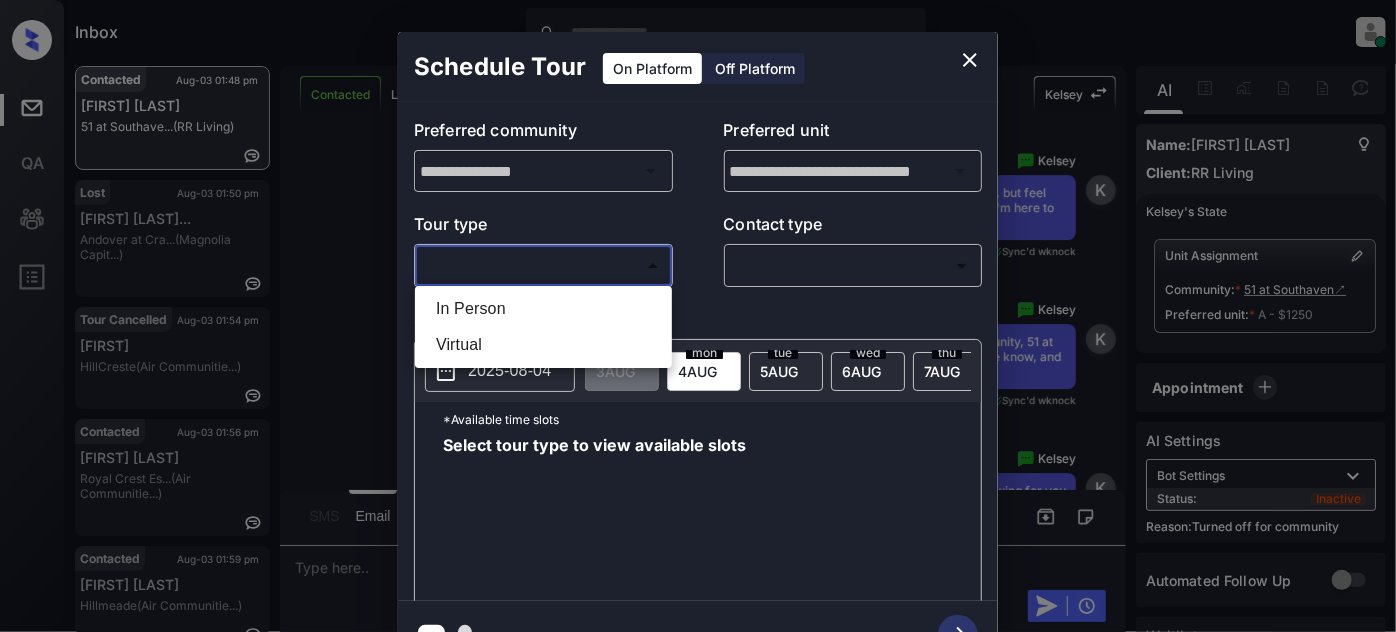 click on "In Person" at bounding box center [543, 309] 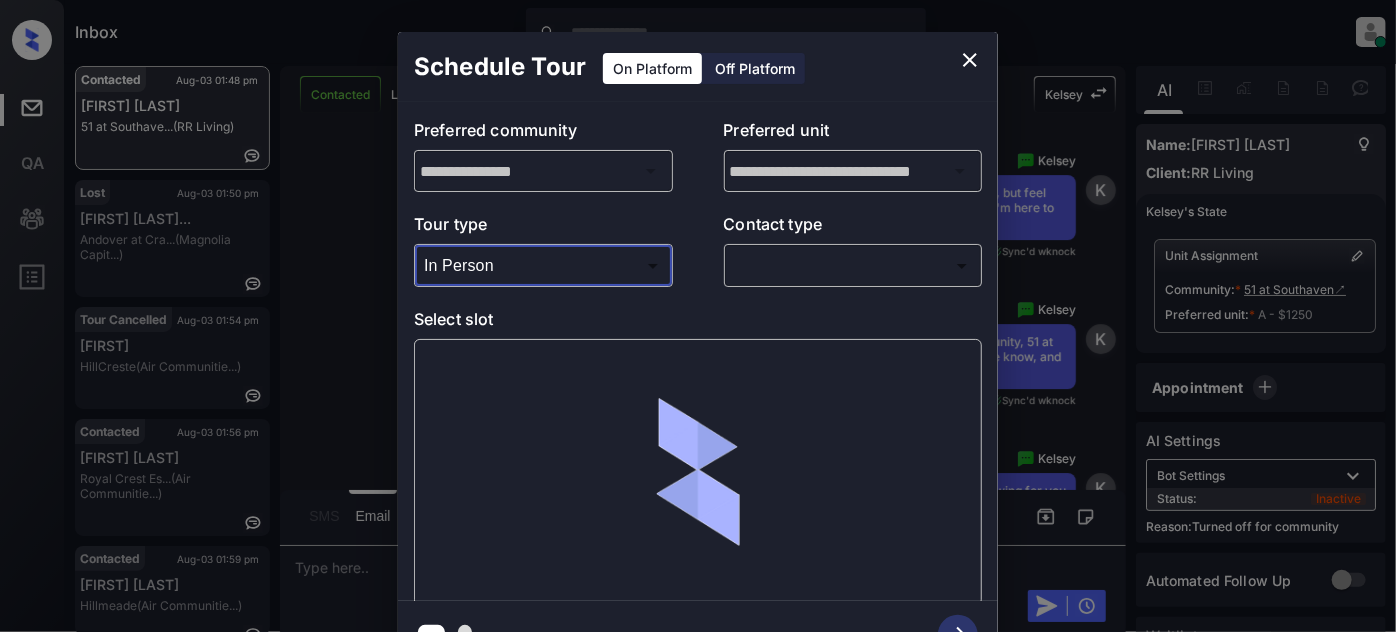 type on "********" 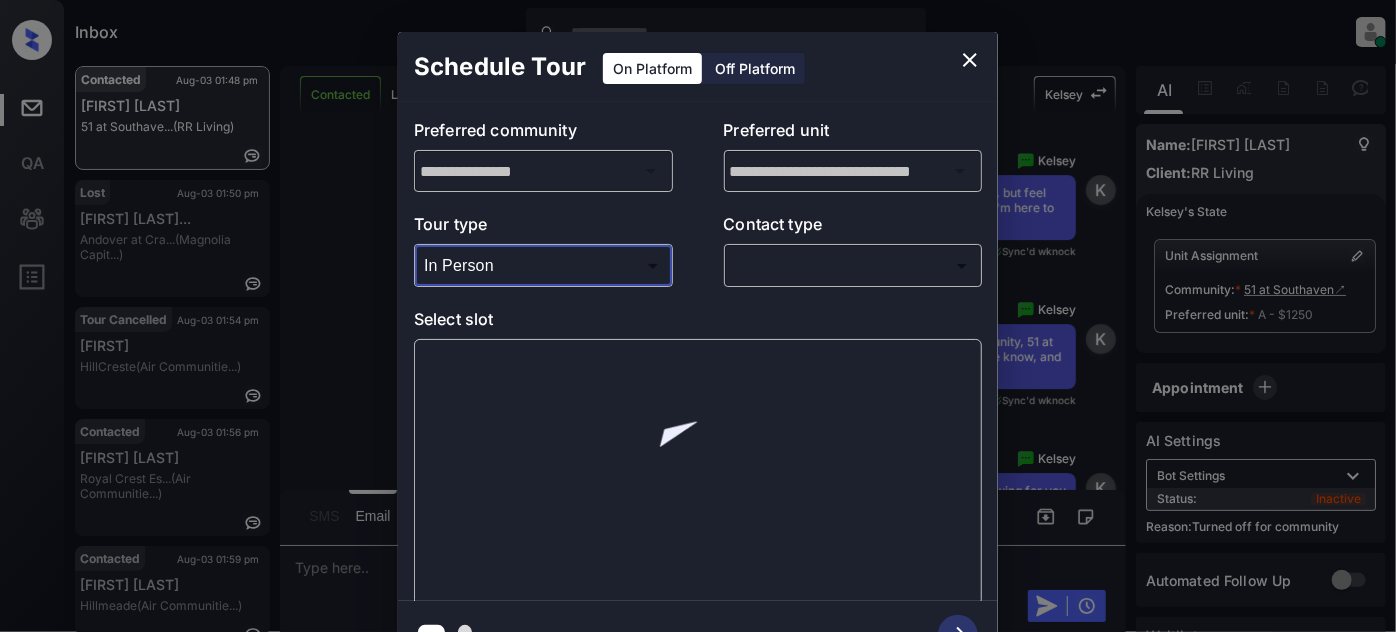 click on "Contact type" at bounding box center (853, 228) 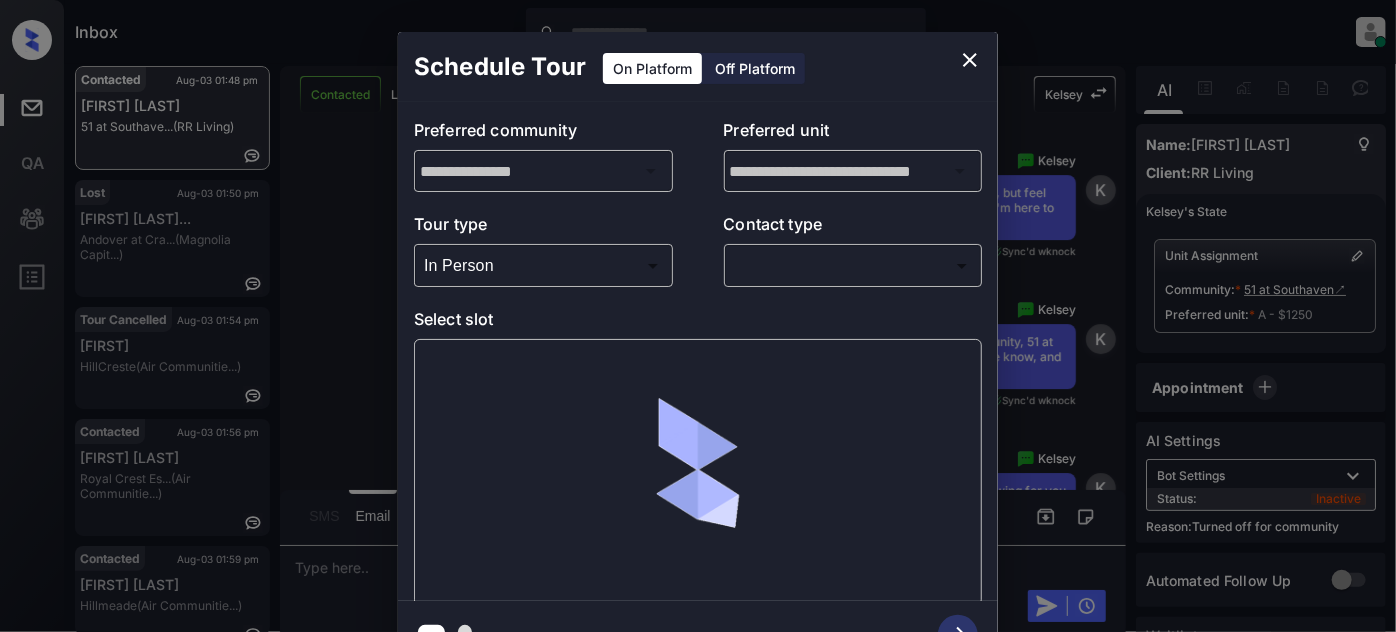 click on "Inbox [FULL_NAME] Online Set yourself   offline Set yourself   on break Profile Switch to  light  mode Sign out Contacted [MONTH]-[DAY] [HOUR]:[MINUTE] [AMPM]   [FULL_NAME] [NUMBER] at [LOCATION]...  (RR Living) Lost [MONTH]-[DAY] [HOUR]:[MINUTE] [AMPM]   [FULL_NAME] [LOCATION] at [LOCATION]...  (Magnolia Capit...) Tour Cancelled [MONTH]-[DAY] [HOUR]:[MINUTE] [AMPM]   [FULL_NAME] [LOCATION]  (Air Communitie...) Contacted [MONTH]-[DAY] [HOUR]:[MINUTE] [AMPM]   [FULL_NAME] [LOCATION]  (Air Communitie...) Contacted [MONTH]-[DAY] [HOUR]:[MINUTE] [AMPM]   [FULL_NAME] [LOCATION]  (Air Communitie...) Contacted [MONTH]-[DAY] [HOUR]:[MINUTE] [AMPM]   [FULL_NAME] [LOCATION]  (Air Communitie...) Contacted Lost Lead Sentiment: Angry Upon sliding the acknowledgement:  Lead will move to lost stage. * ​ SMS and call option will be set to opt out. AFM will be turned off for the lead. [FIRST] New Message Zuma Lead transferred to leasing agent: [FIRST] [MONTH] [DAY], [YEAR] [HOUR]:[MINUTE] [AMPM]  Sync'd w  knock [INITIAL] New Message Agent Lead created via webhook in Inbound stage. [MONTH] [DAY], [YEAR] [HOUR]:[MINUTE] [AMPM] [INITIAL] New Message Agent AFM Request sent to [FIRST]. [MONTH] [DAY], [YEAR] [HOUR]:[MINUTE] [AMPM]" at bounding box center (698, 316) 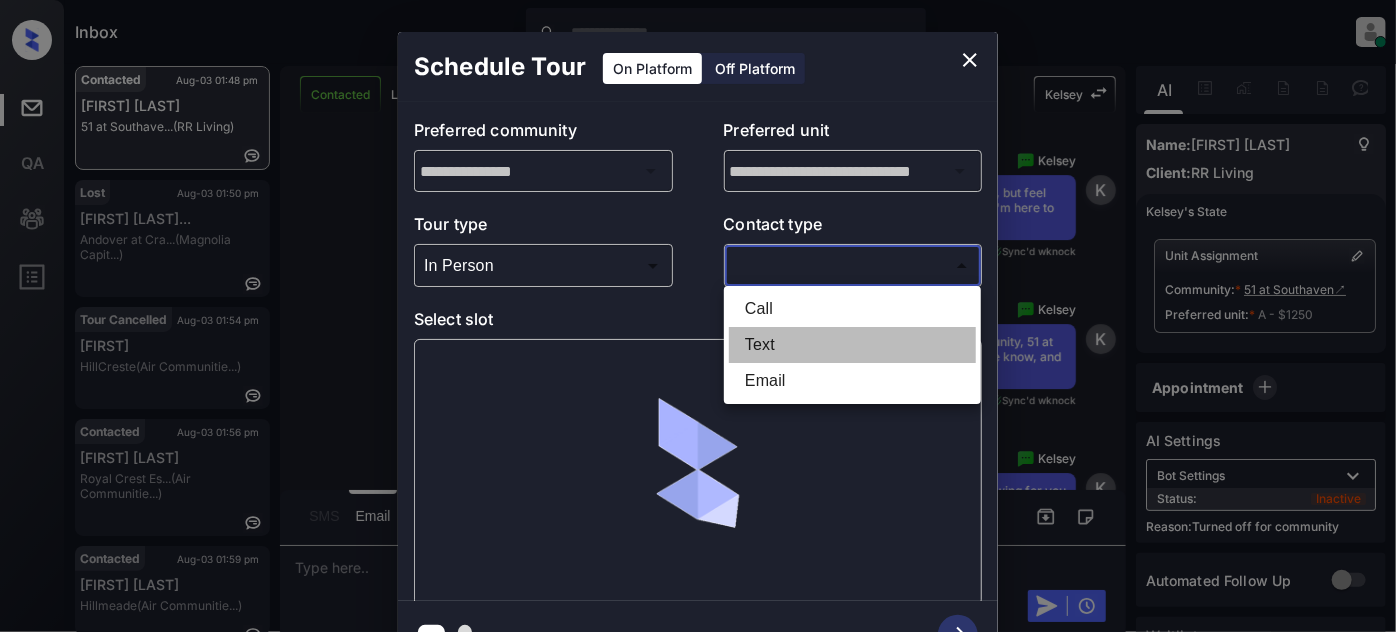 drag, startPoint x: 760, startPoint y: 335, endPoint x: 749, endPoint y: 338, distance: 11.401754 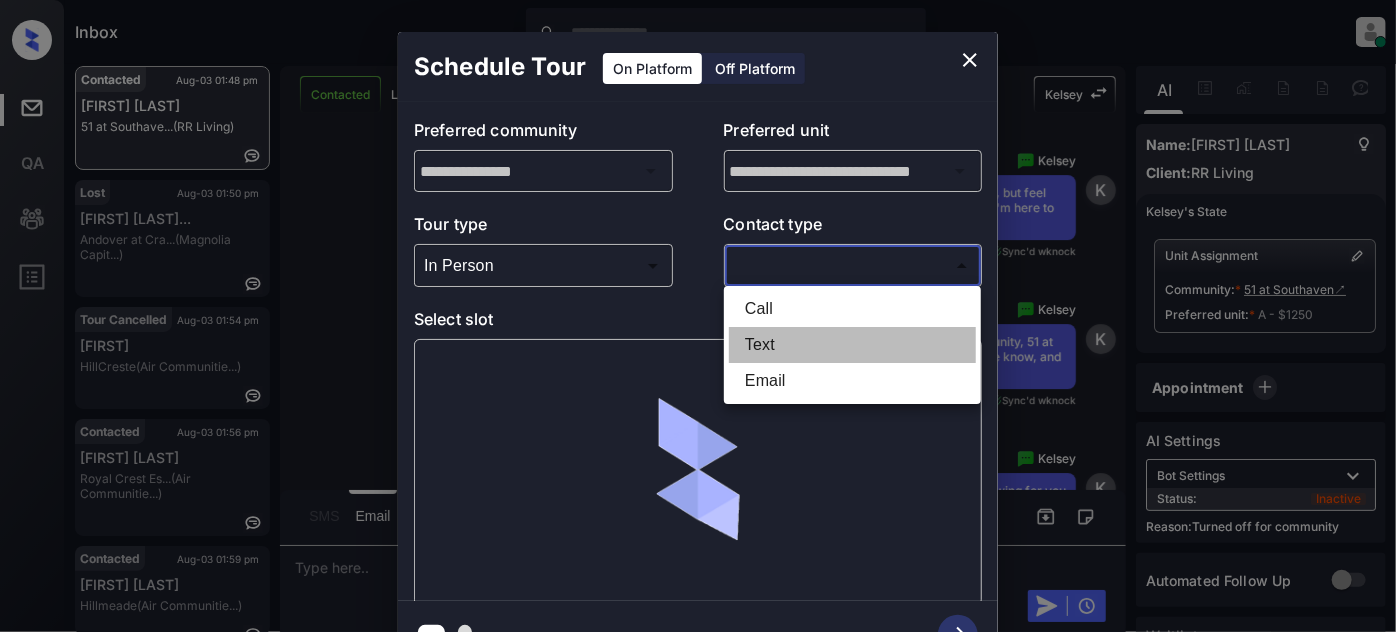 click on "Text" at bounding box center [852, 345] 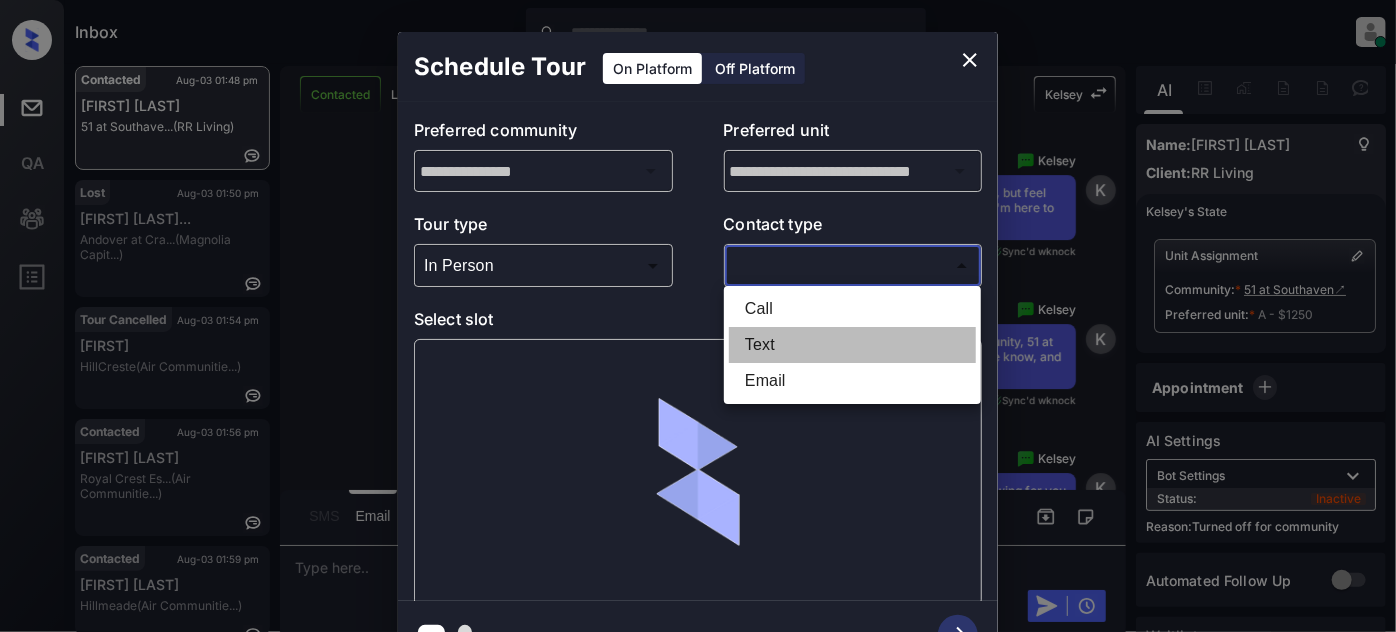 type on "****" 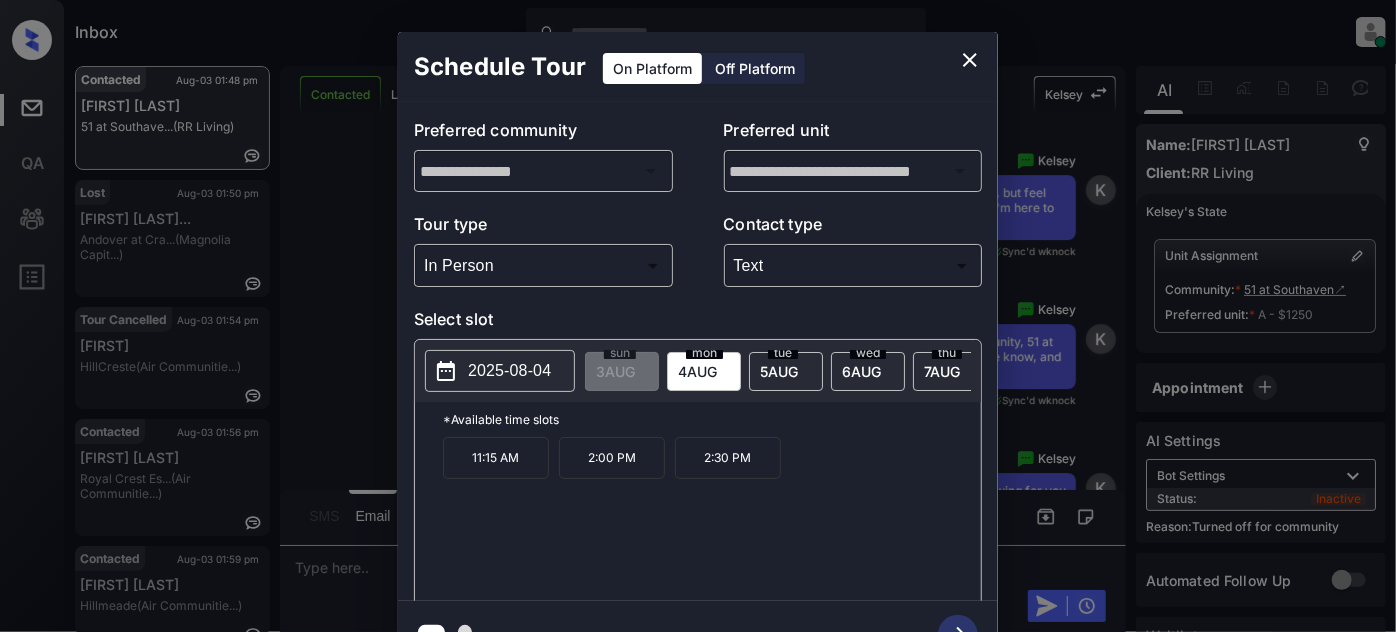 drag, startPoint x: 509, startPoint y: 466, endPoint x: 724, endPoint y: 494, distance: 216.81558 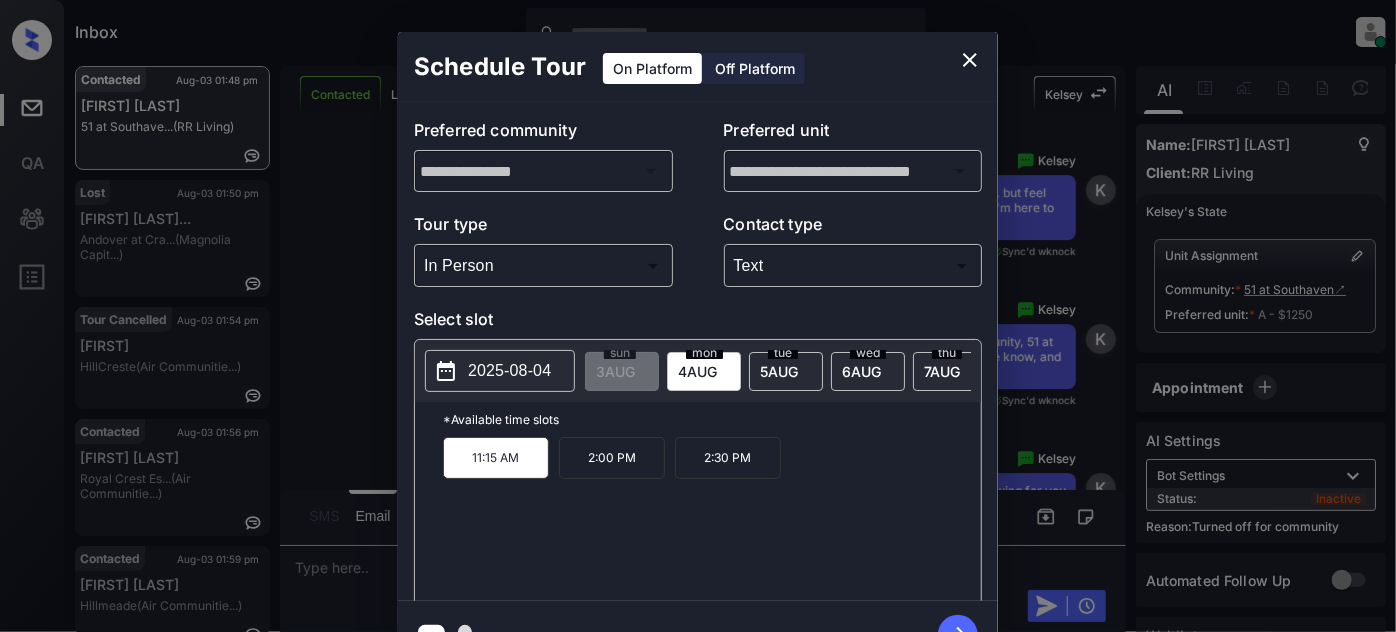 click 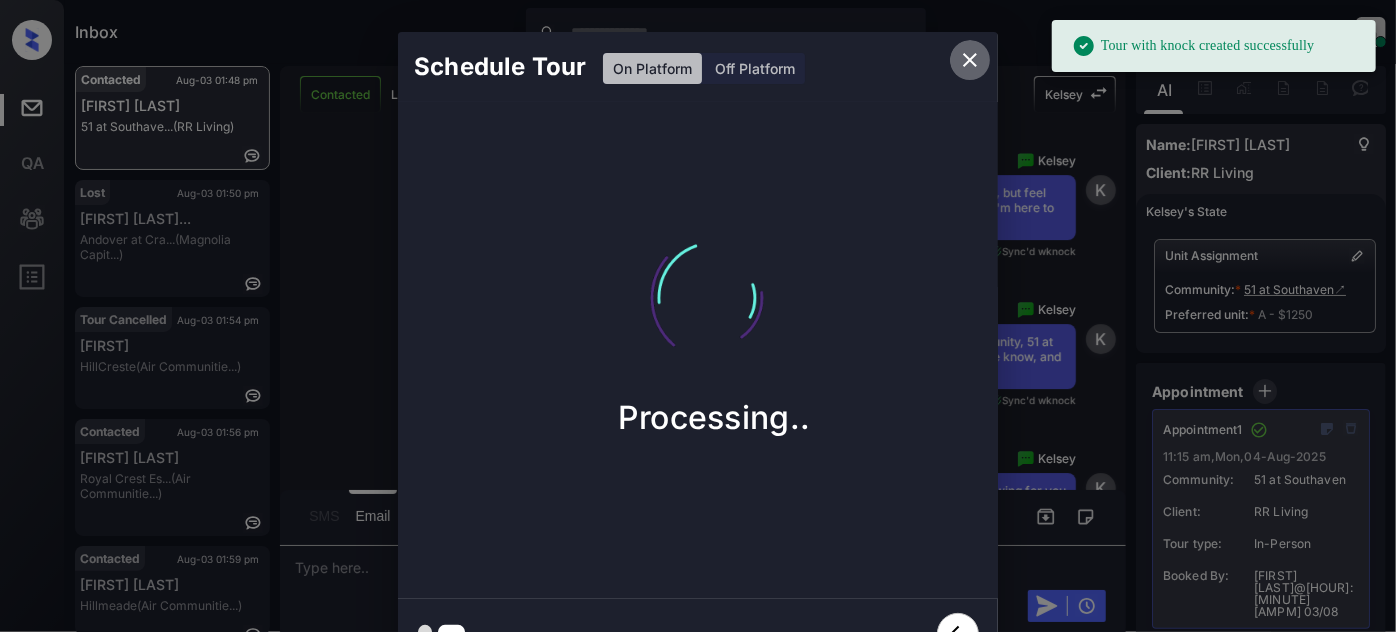 click 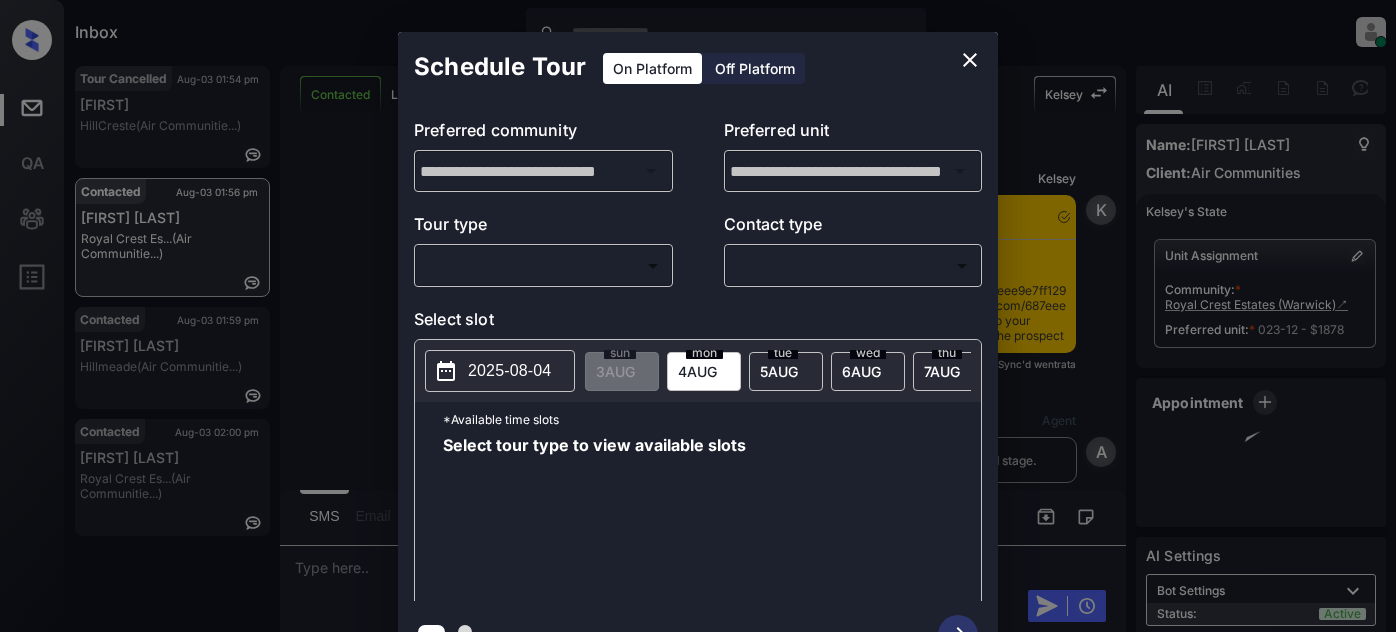 scroll, scrollTop: 0, scrollLeft: 0, axis: both 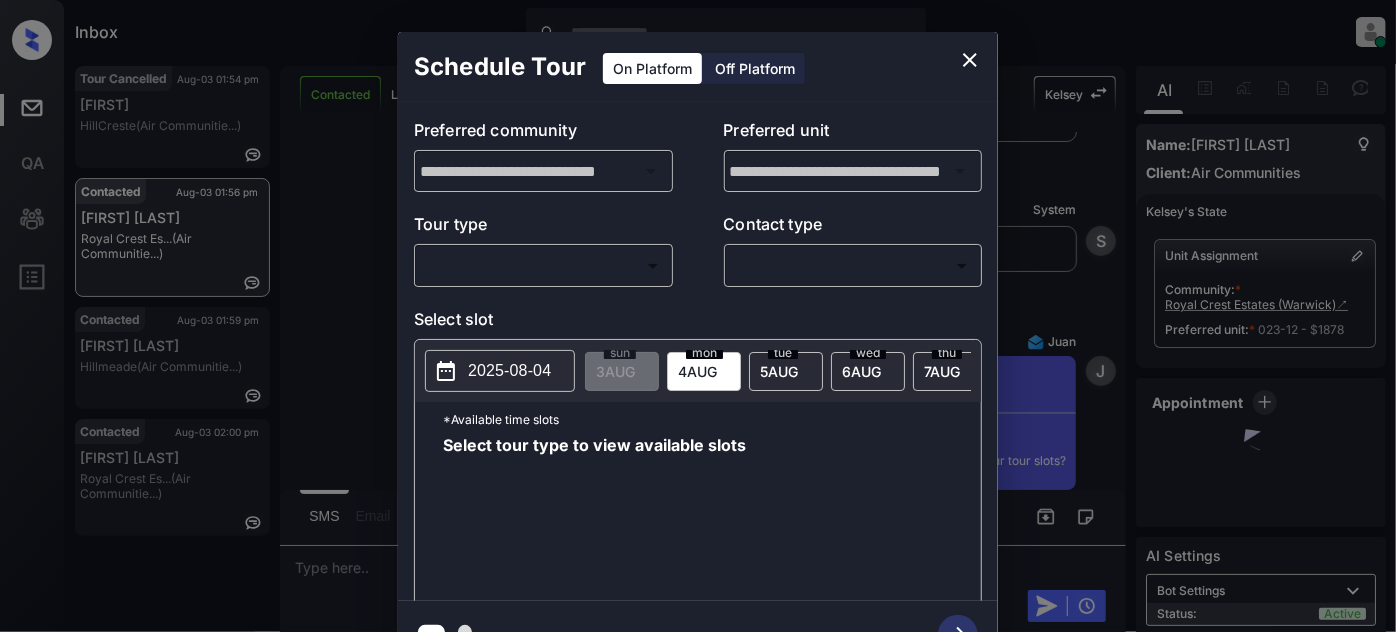 click on "Inbox Juan Carlos Manantan Online Set yourself   offline Set yourself   on break Profile Switch to  light  mode Sign out Tour Cancelled Aug-03 01:54 pm   Nora HillCreste  (Air Communitie...) Contacted Aug-03 01:56 pm   Gregory Bagley Royal Crest Es...  (Air Communitie...) Contacted Aug-03 01:59 pm   mandy totoro Hillmeade  (Air Communitie...) Contacted Aug-03 02:00 pm   Katy Thomas Royal Crest Es...  (Air Communitie...) Contacted Lost Lead Sentiment: Angry Upon sliding the acknowledgement:  Lead will move to lost stage. * ​ SMS and call option will be set to opt out. AFM will be turned off for the lead. Kelsey New Message Kelsey Notes Note: <a href="https://conversation.getzuma.com/687eee9e7ff1290704dc81a9">https://conversation.getzuma.com/687eee9e7ff1290704dc81a9</a> - Paste this link into your browser to view Kelsey’s conversation with the prospect Jul 21, 2025 06:51 pm  Sync'd w  entrata K New Message Agent Lead created via emailParser in Inbound stage. Jul 21, 2025 06:51 pm A New Message Zuma Z Kelsey" at bounding box center [698, 316] 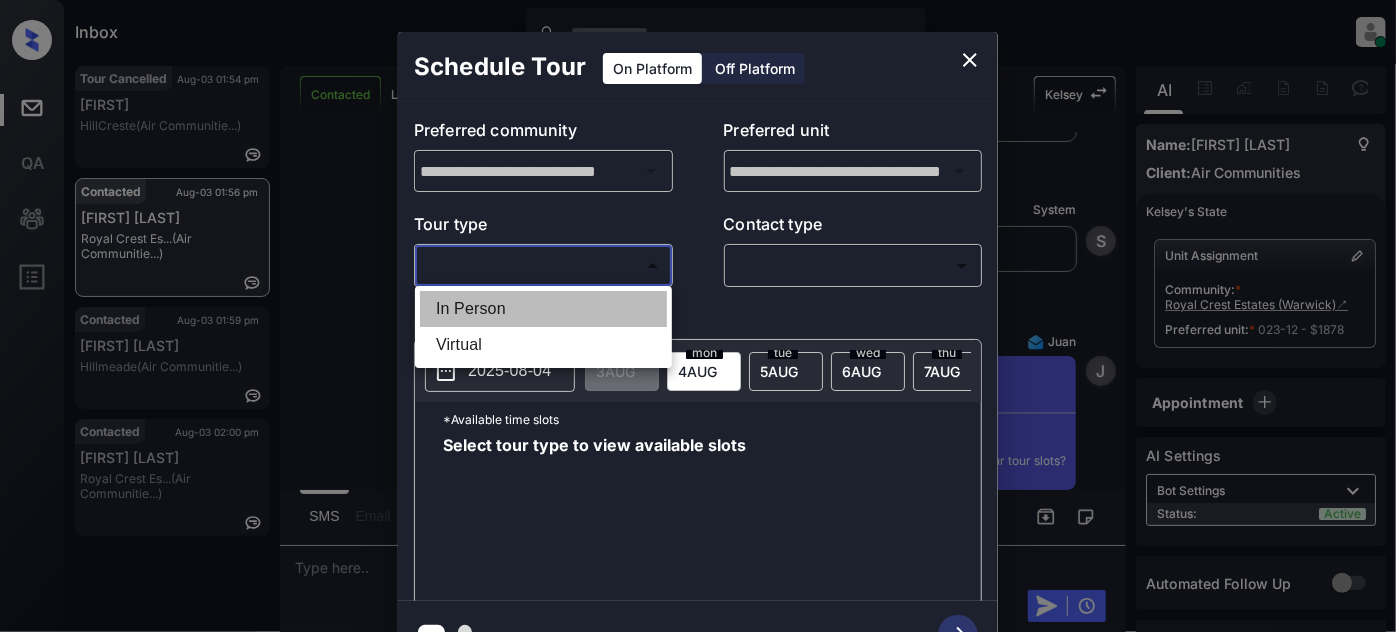 click on "In Person" at bounding box center (543, 309) 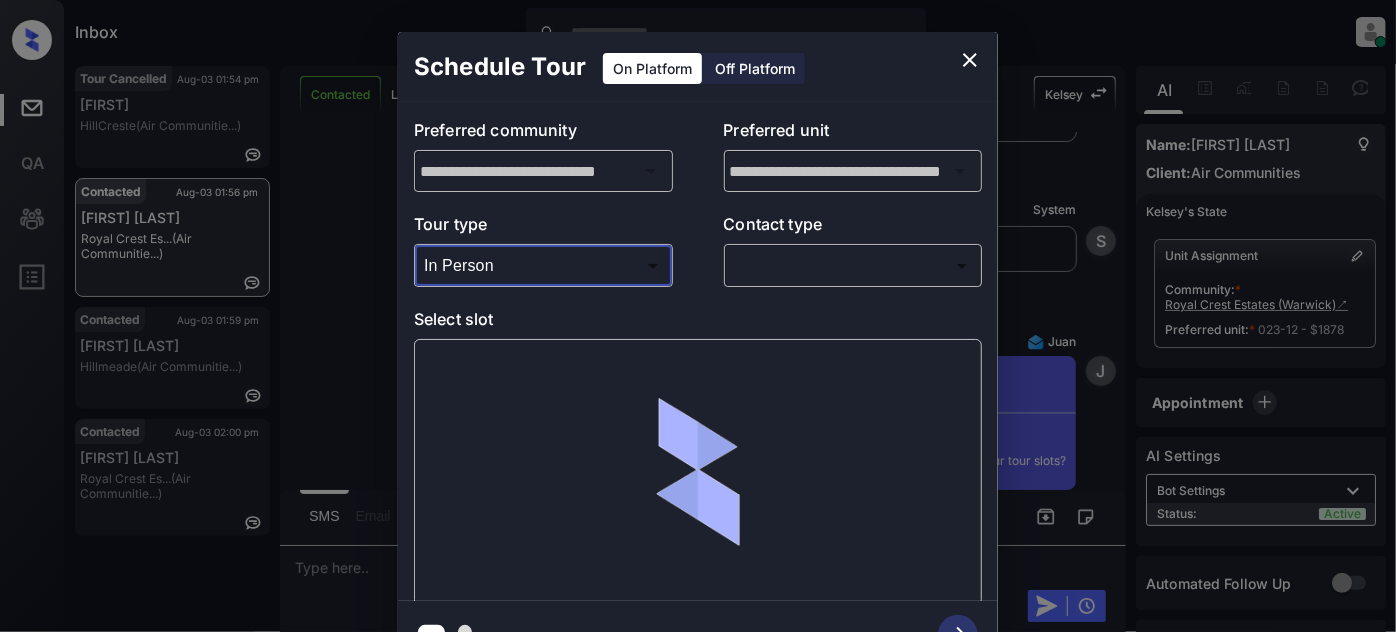 click on "Inbox Juan Carlos Manantan Online Set yourself   offline Set yourself   on break Profile Switch to  light  mode Sign out Tour Cancelled Aug-03 01:54 pm   Nora HillCreste  (Air Communitie...) Contacted Aug-03 01:56 pm   Gregory Bagley Royal Crest Es...  (Air Communitie...) Contacted Aug-03 01:59 pm   mandy totoro Hillmeade  (Air Communitie...) Contacted Aug-03 02:00 pm   Katy Thomas Royal Crest Es...  (Air Communitie...) Contacted Lost Lead Sentiment: Angry Upon sliding the acknowledgement:  Lead will move to lost stage. * ​ SMS and call option will be set to opt out. AFM will be turned off for the lead. Kelsey New Message Kelsey Notes Note: <a href="https://conversation.getzuma.com/687eee9e7ff1290704dc81a9">https://conversation.getzuma.com/687eee9e7ff1290704dc81a9</a> - Paste this link into your browser to view Kelsey’s conversation with the prospect Jul 21, 2025 06:51 pm  Sync'd w  entrata K New Message Agent Lead created via emailParser in Inbound stage. Jul 21, 2025 06:51 pm A New Message Zuma Z Kelsey" at bounding box center (698, 316) 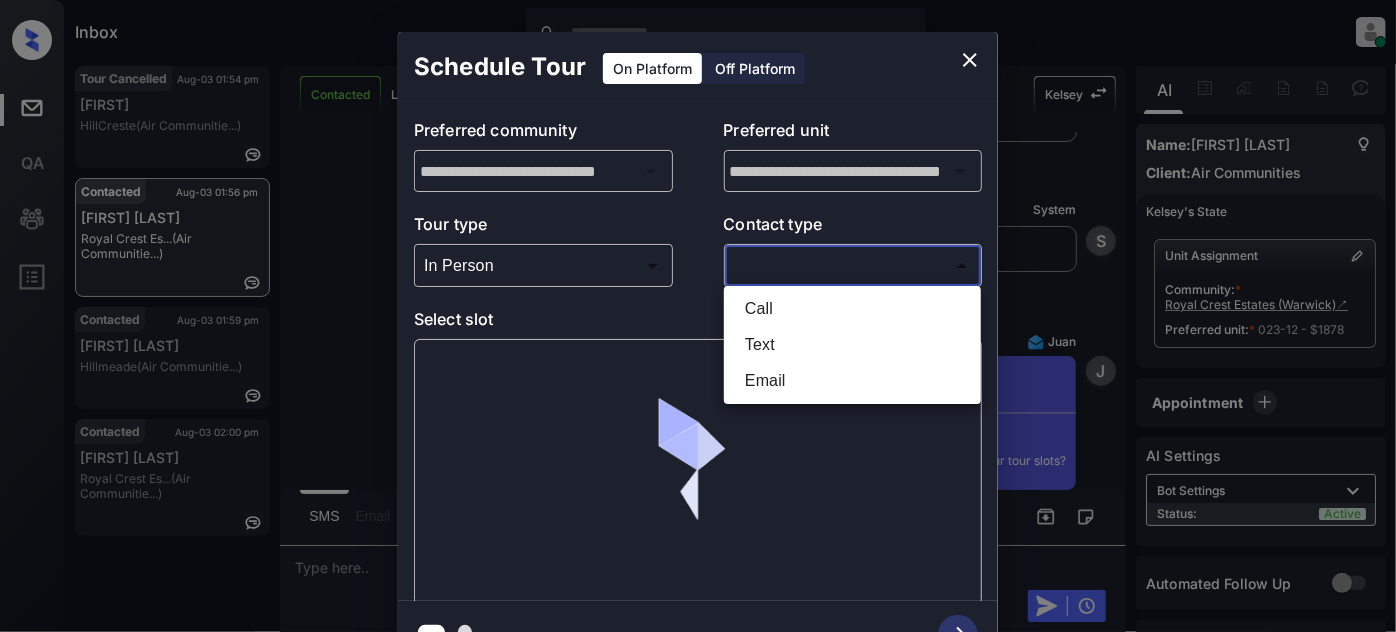 click on "Text" at bounding box center [852, 345] 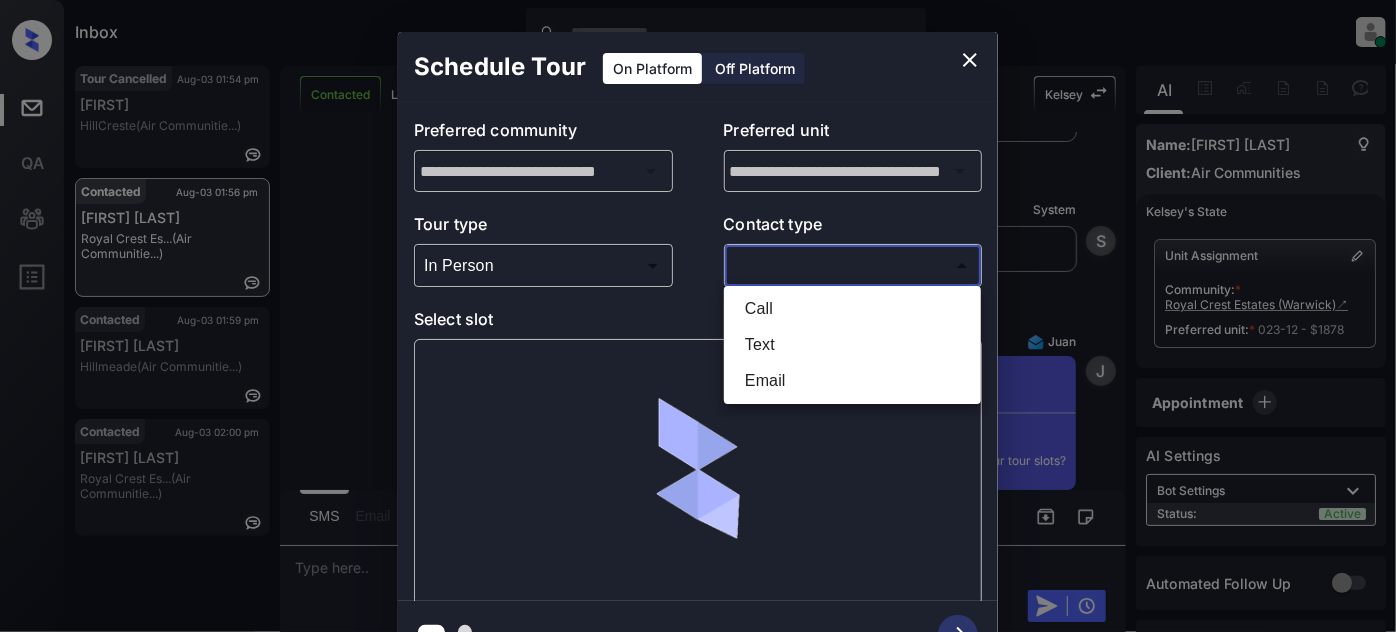 type on "****" 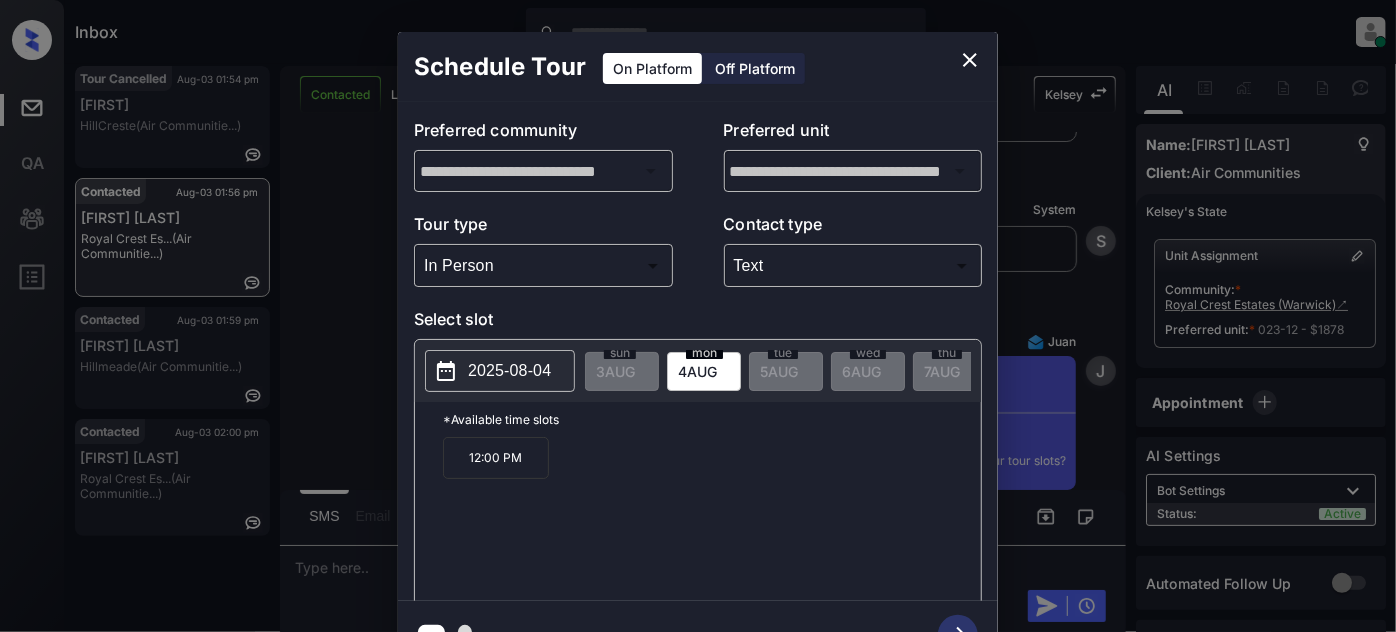 click on "2025-08-04" at bounding box center [509, 371] 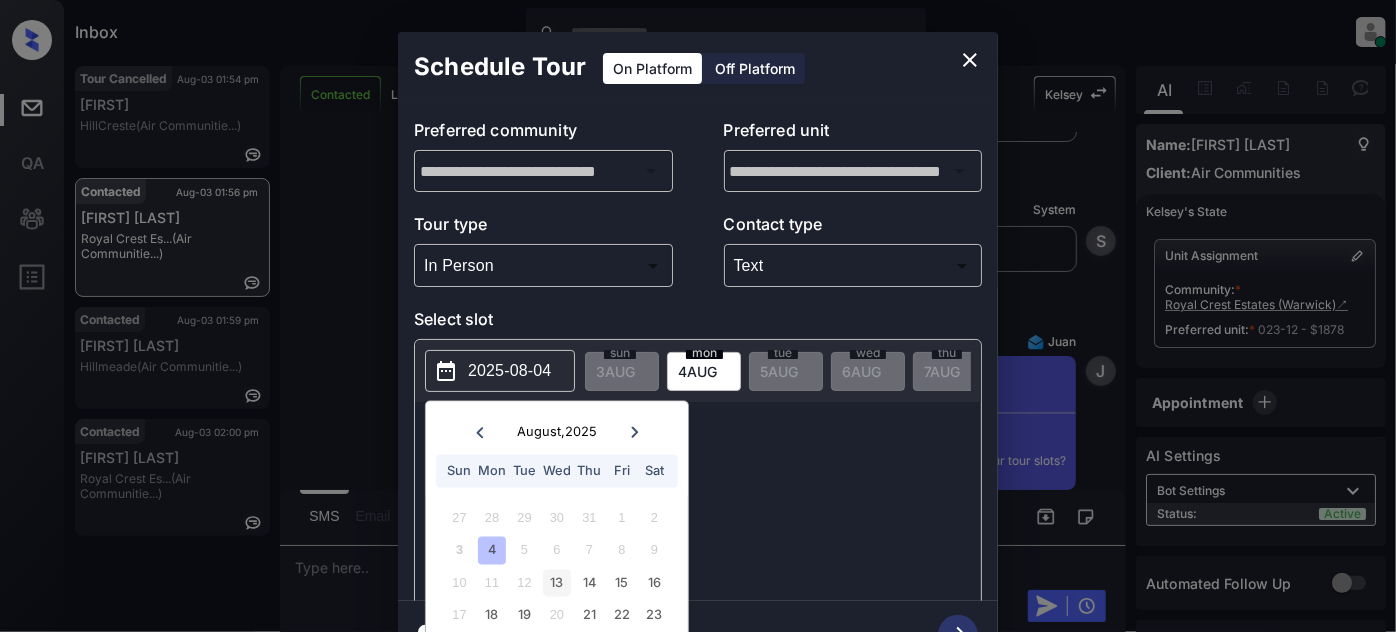click on "13" at bounding box center [556, 582] 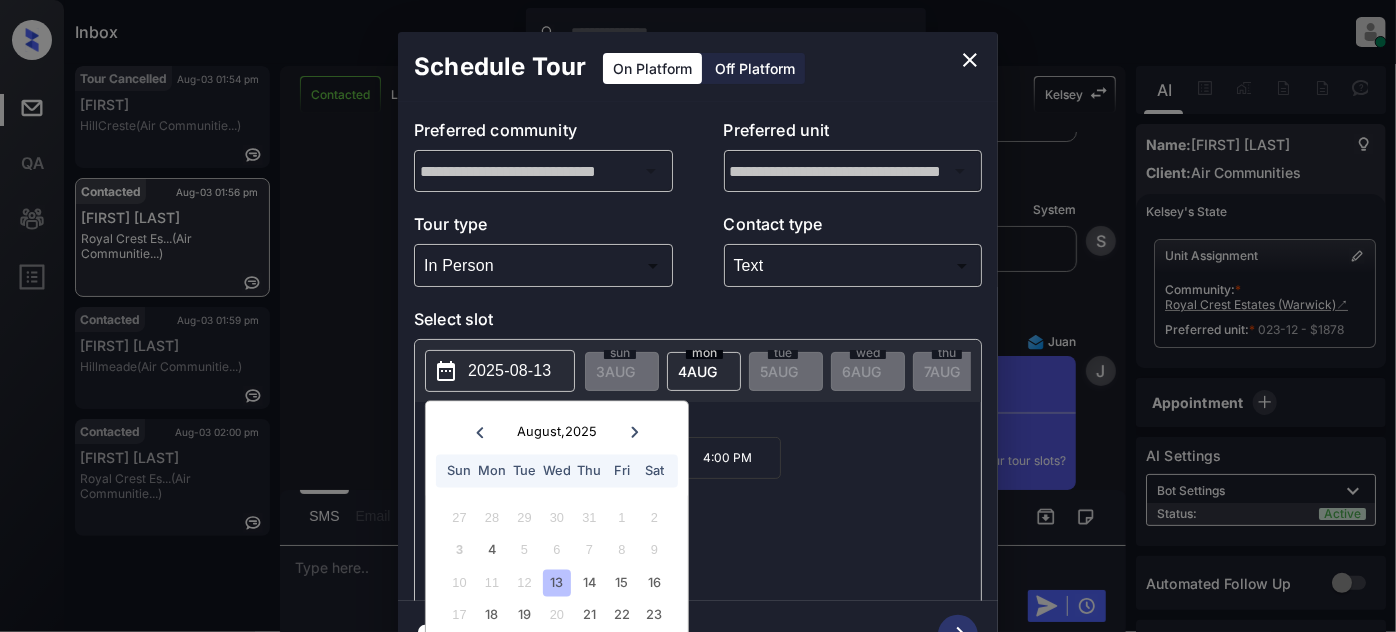 click on "*Available time slots" at bounding box center (712, 419) 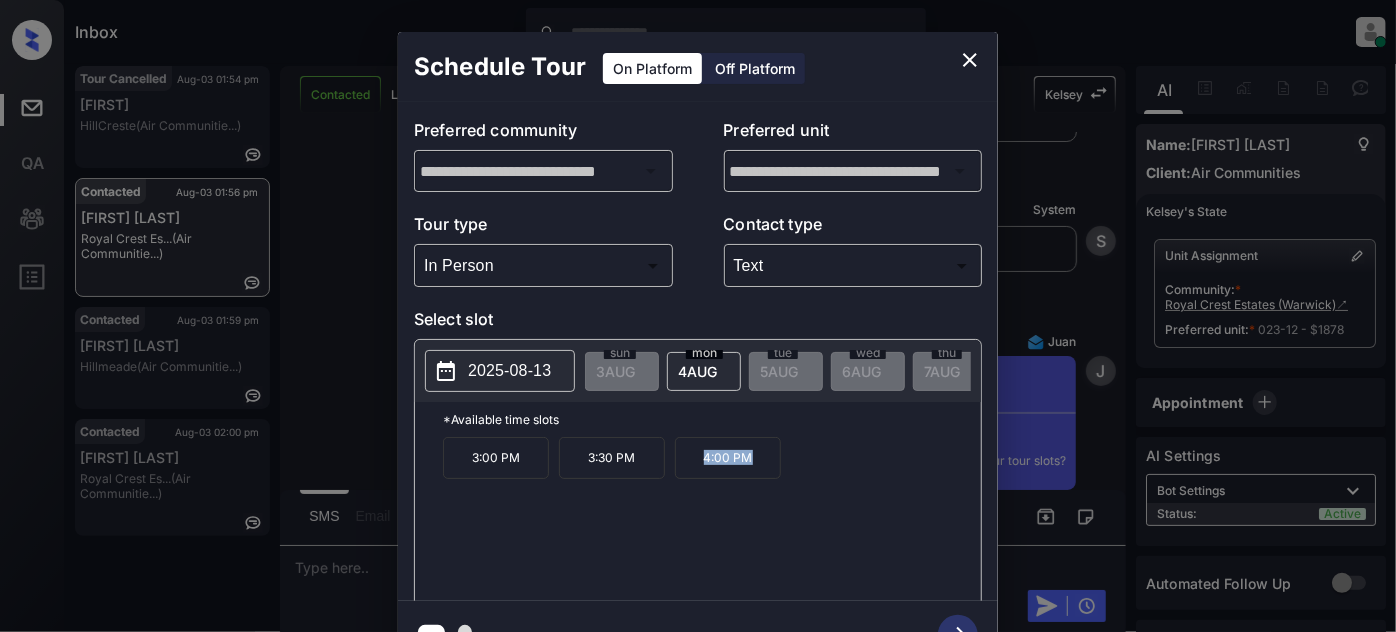 drag, startPoint x: 785, startPoint y: 465, endPoint x: 674, endPoint y: 458, distance: 111.220505 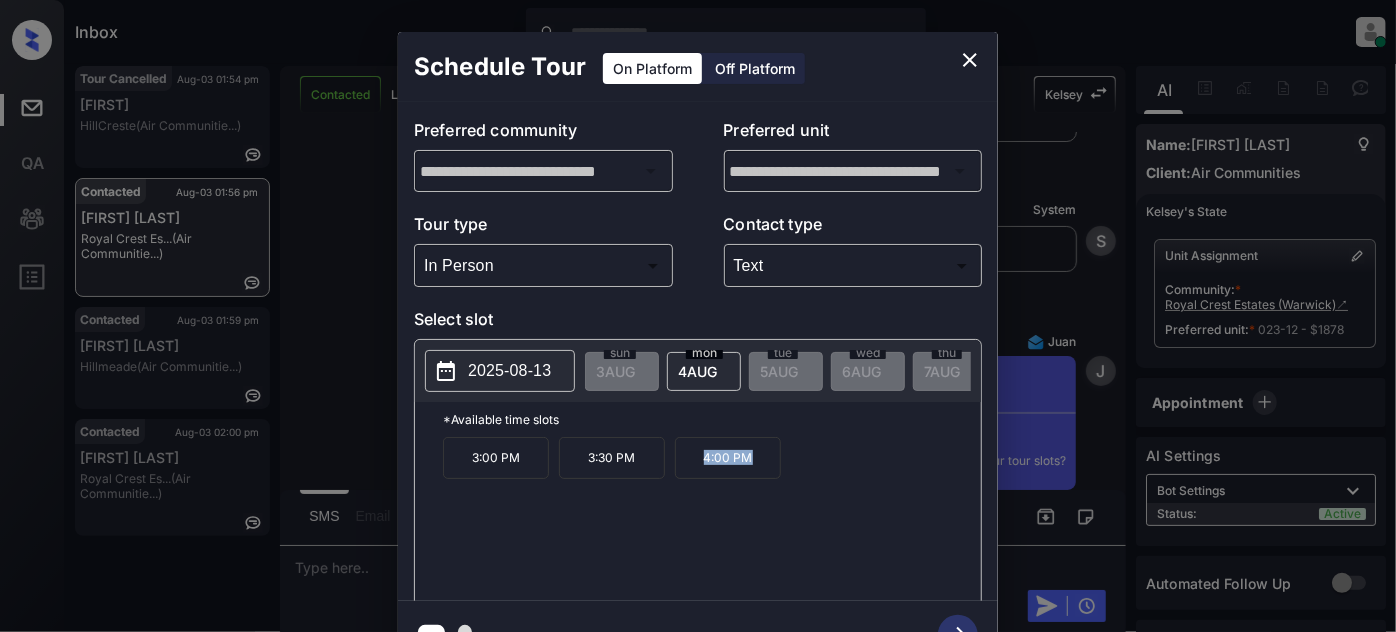 click on "3:00 PM 3:30 PM 4:00 PM" at bounding box center (712, 517) 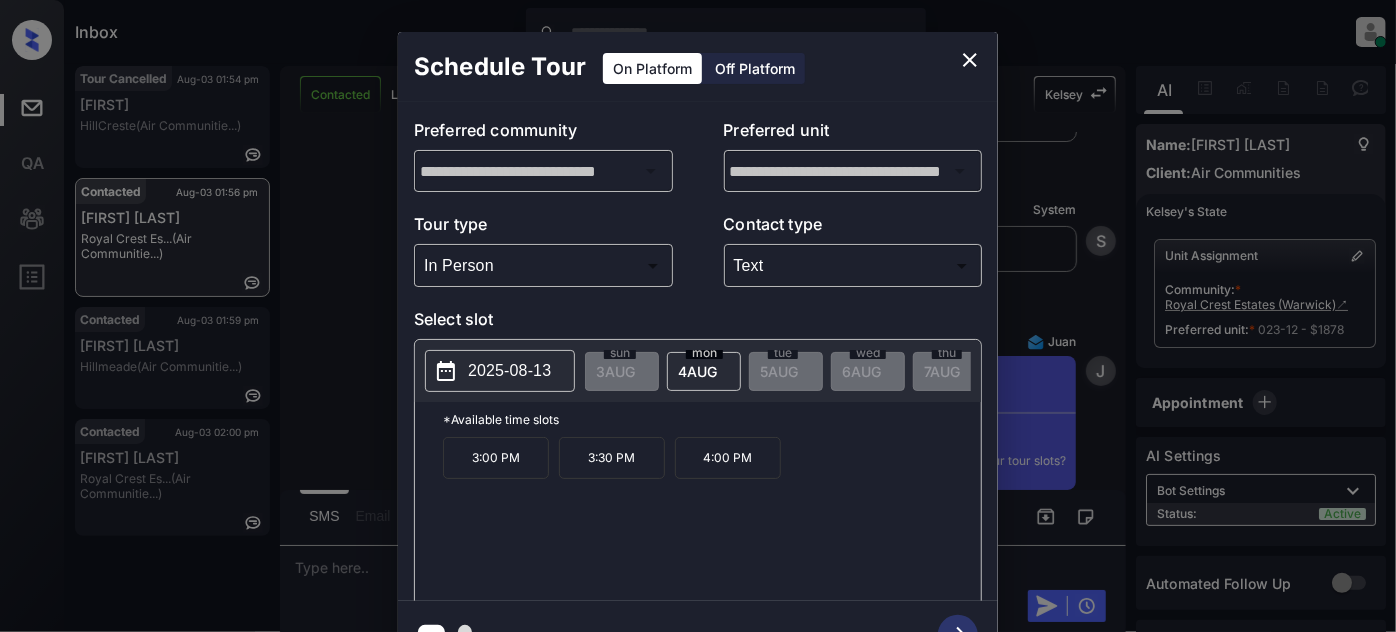 click on "4 AUG" at bounding box center [615, 371] 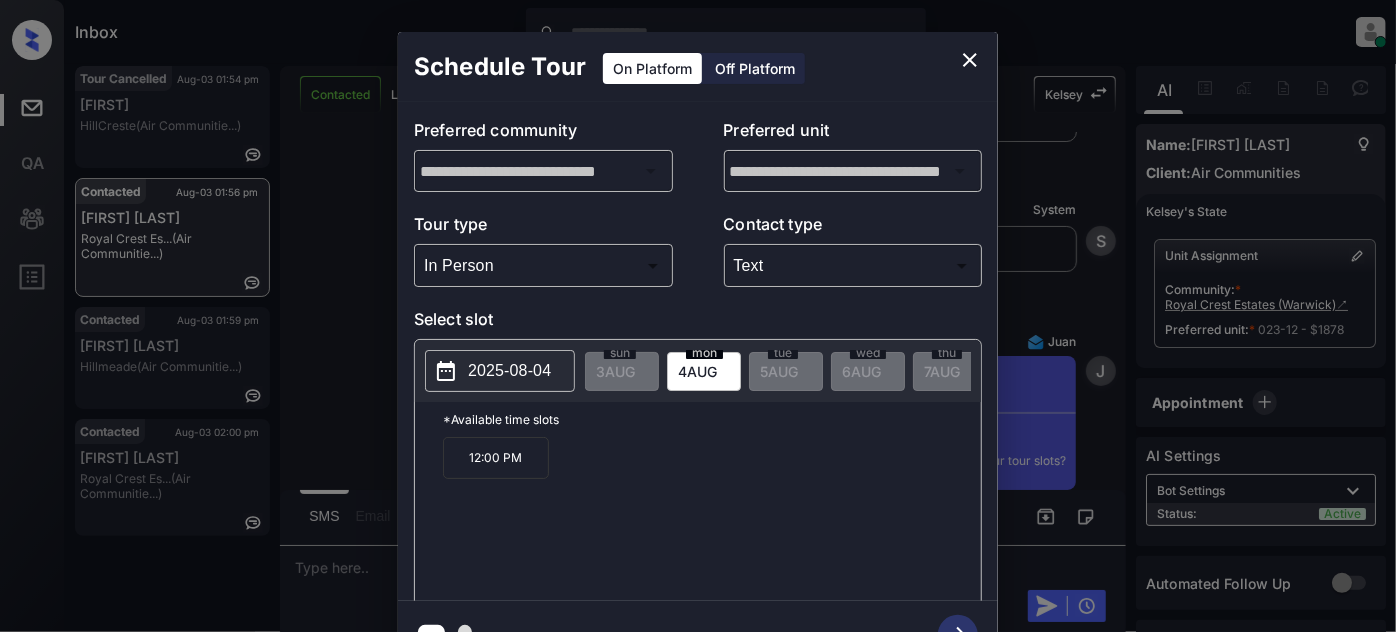 click 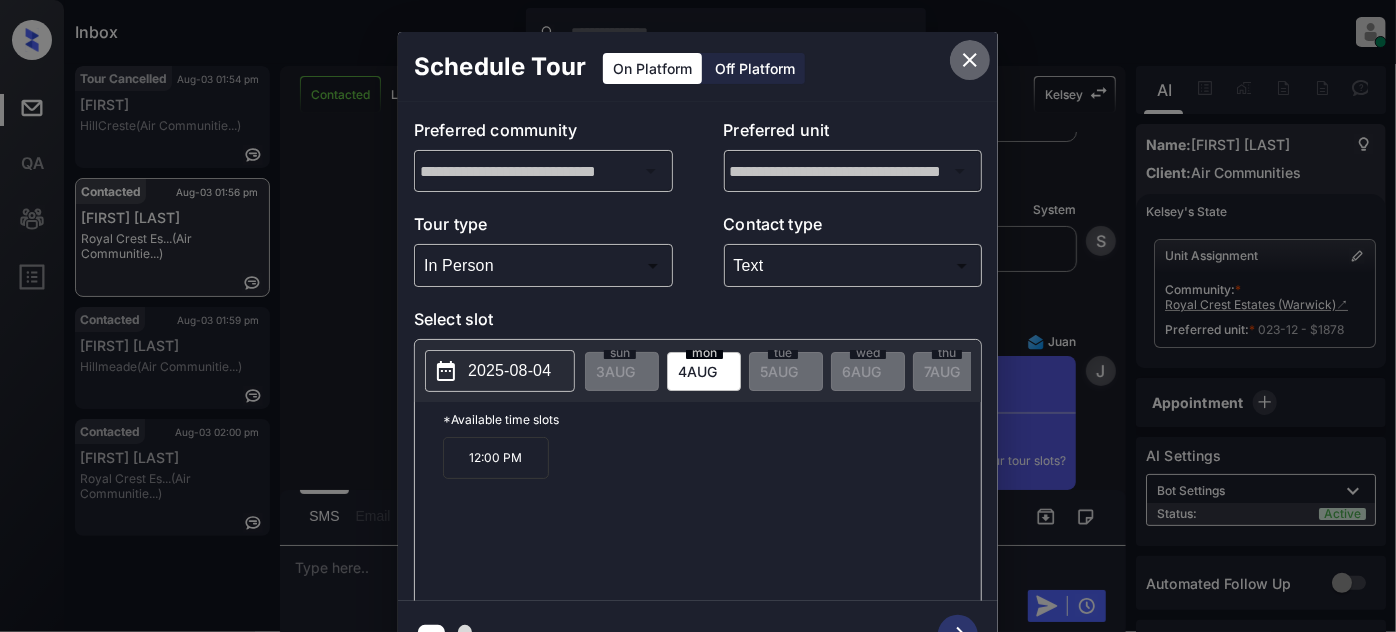 click at bounding box center (970, 60) 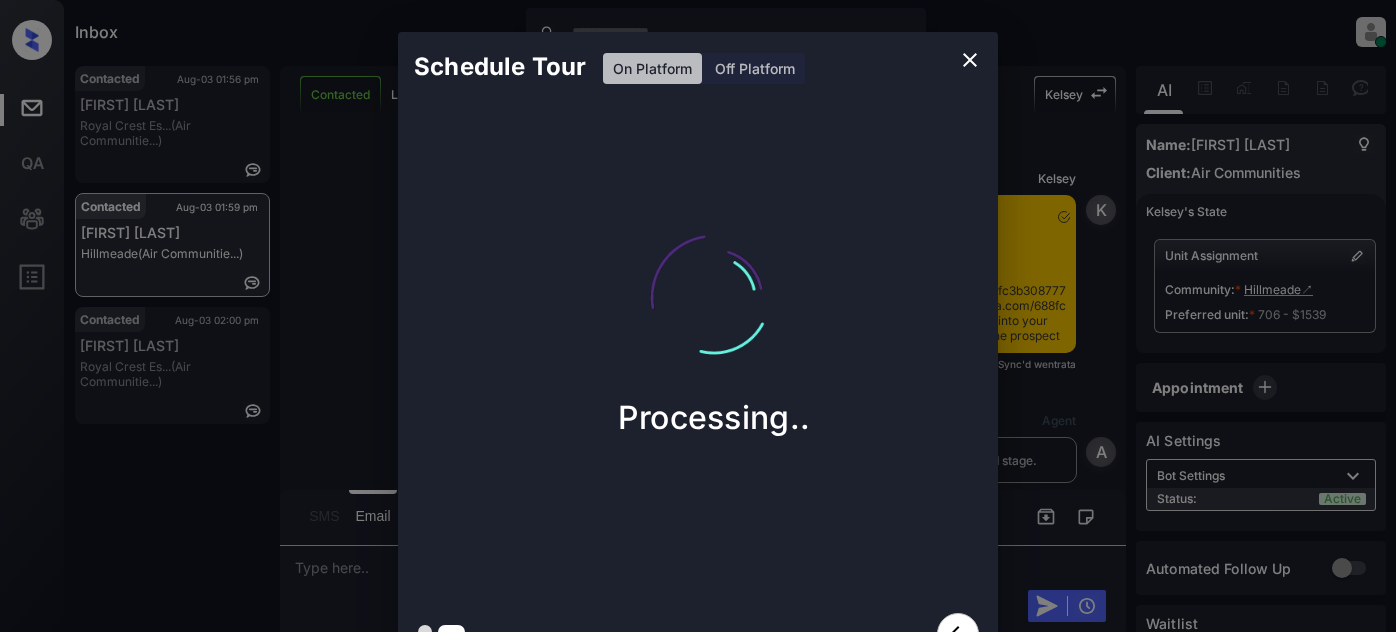 scroll, scrollTop: 0, scrollLeft: 0, axis: both 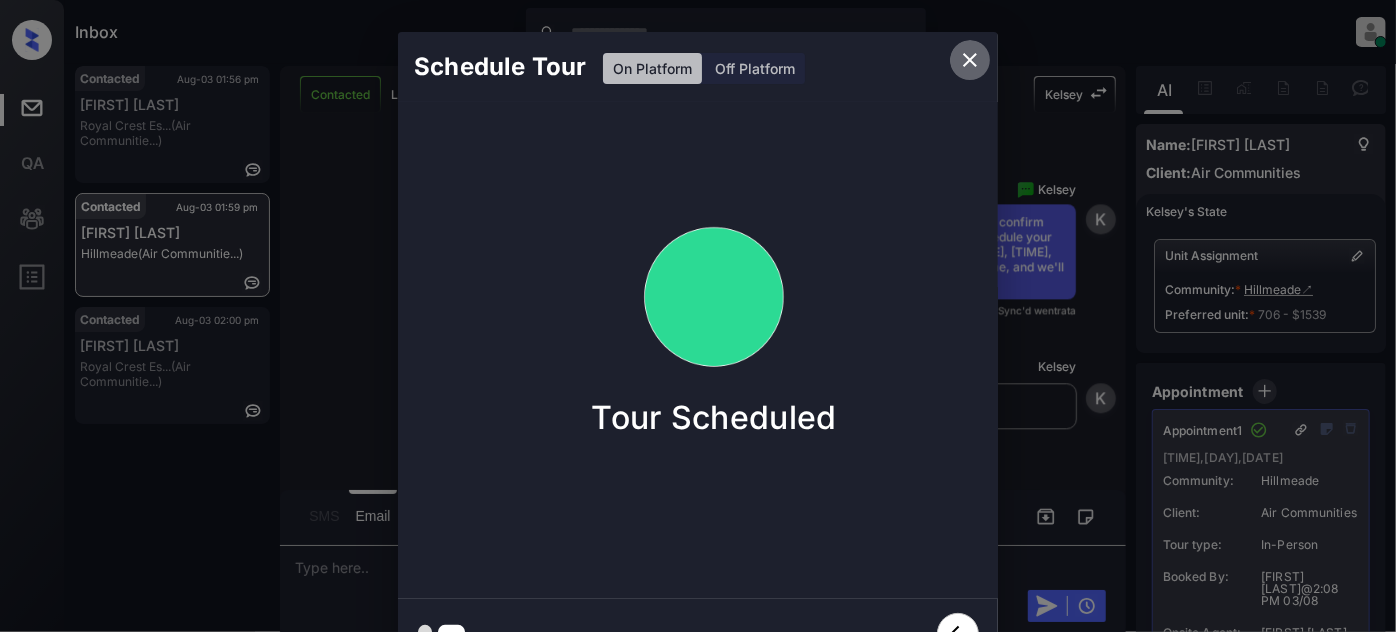 click 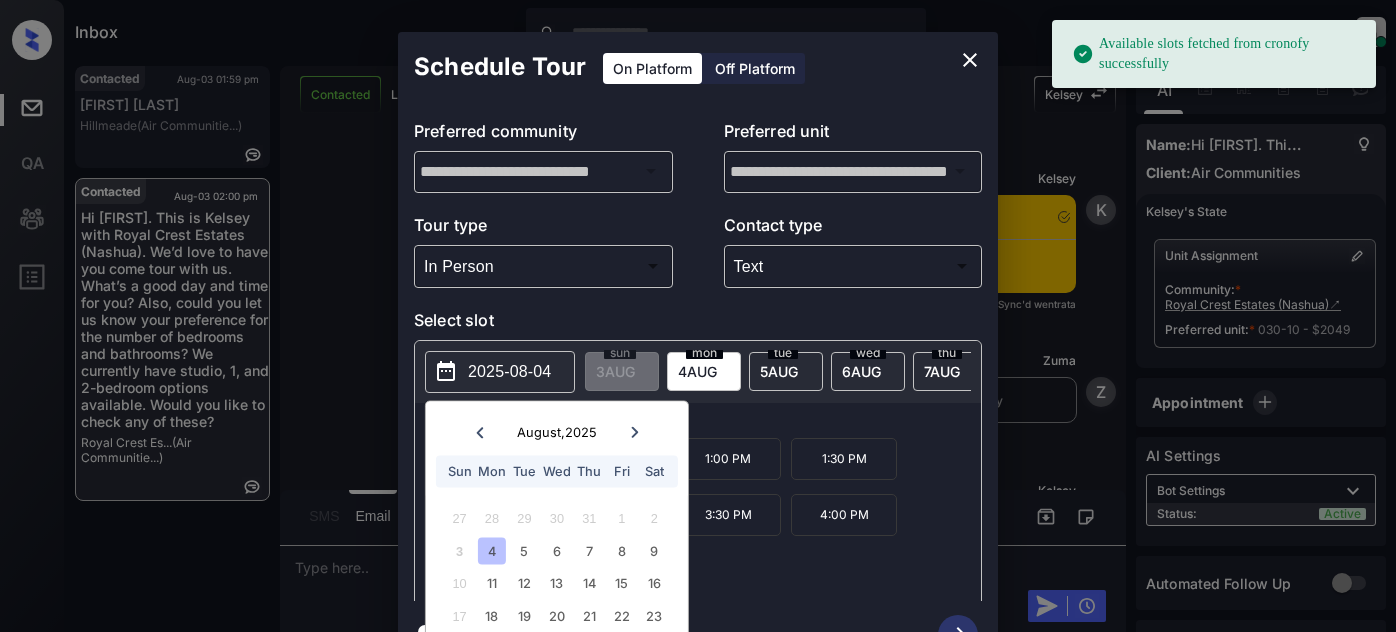scroll, scrollTop: 0, scrollLeft: 0, axis: both 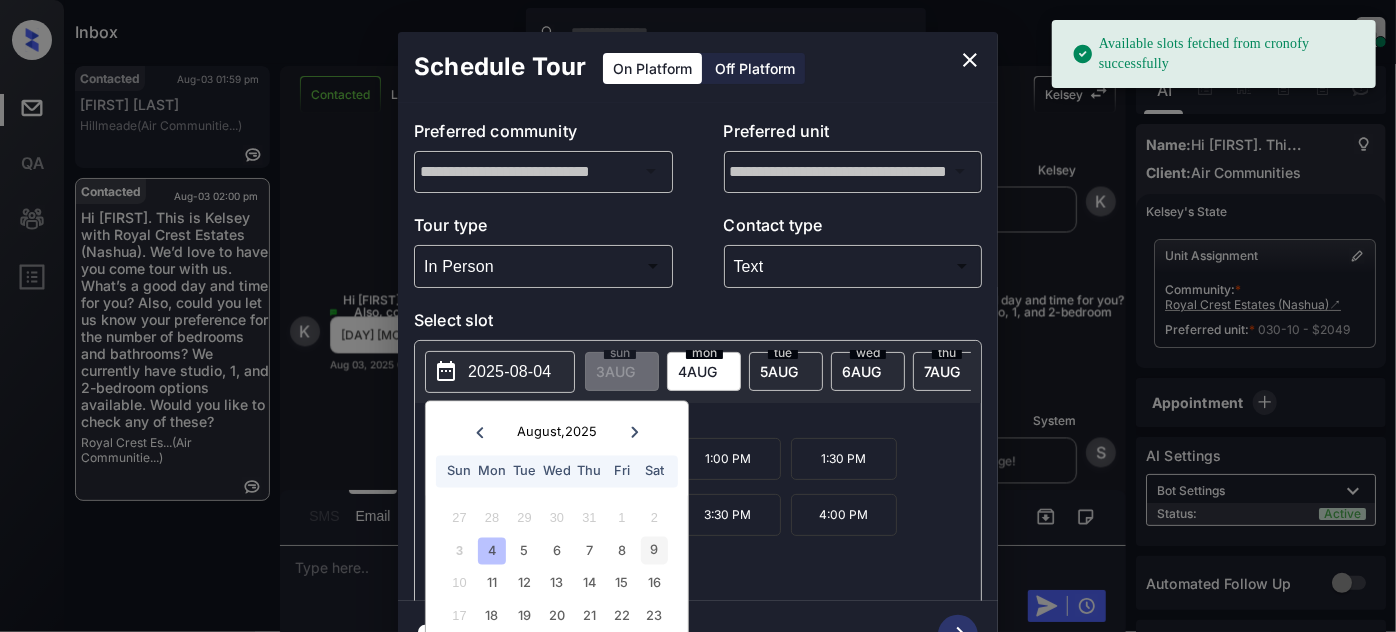 click on "9" at bounding box center [654, 550] 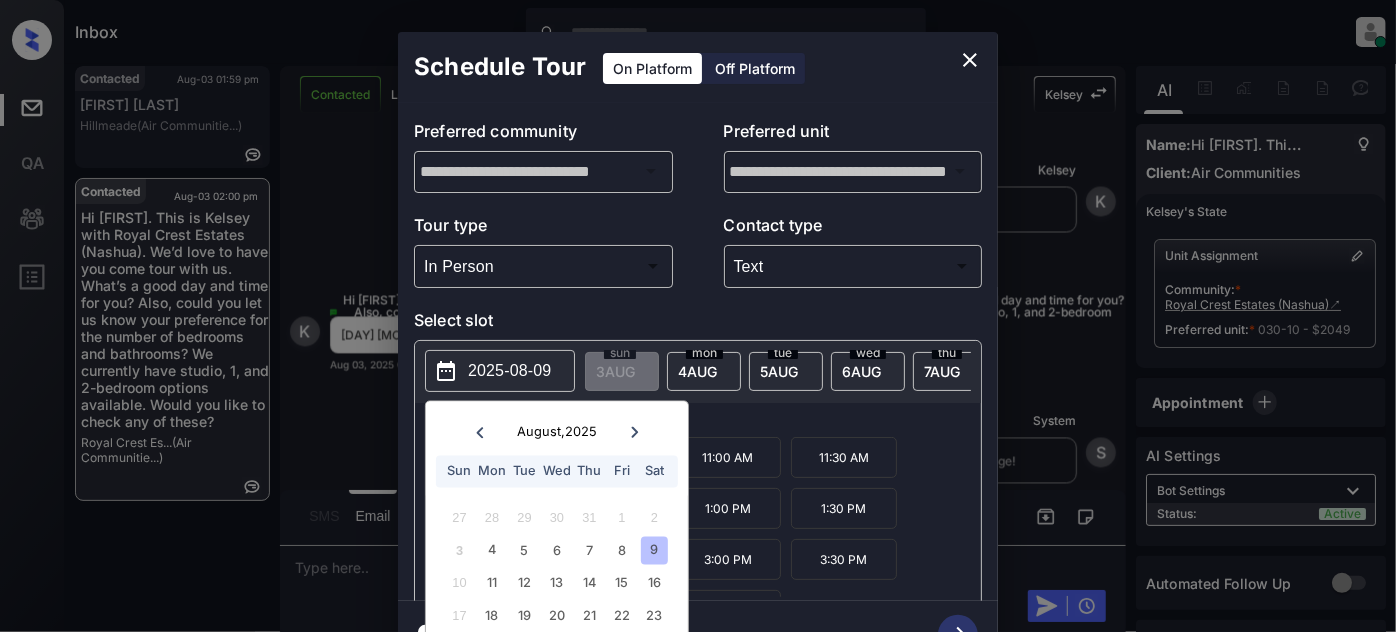 click on "*Available time slots" at bounding box center [712, 419] 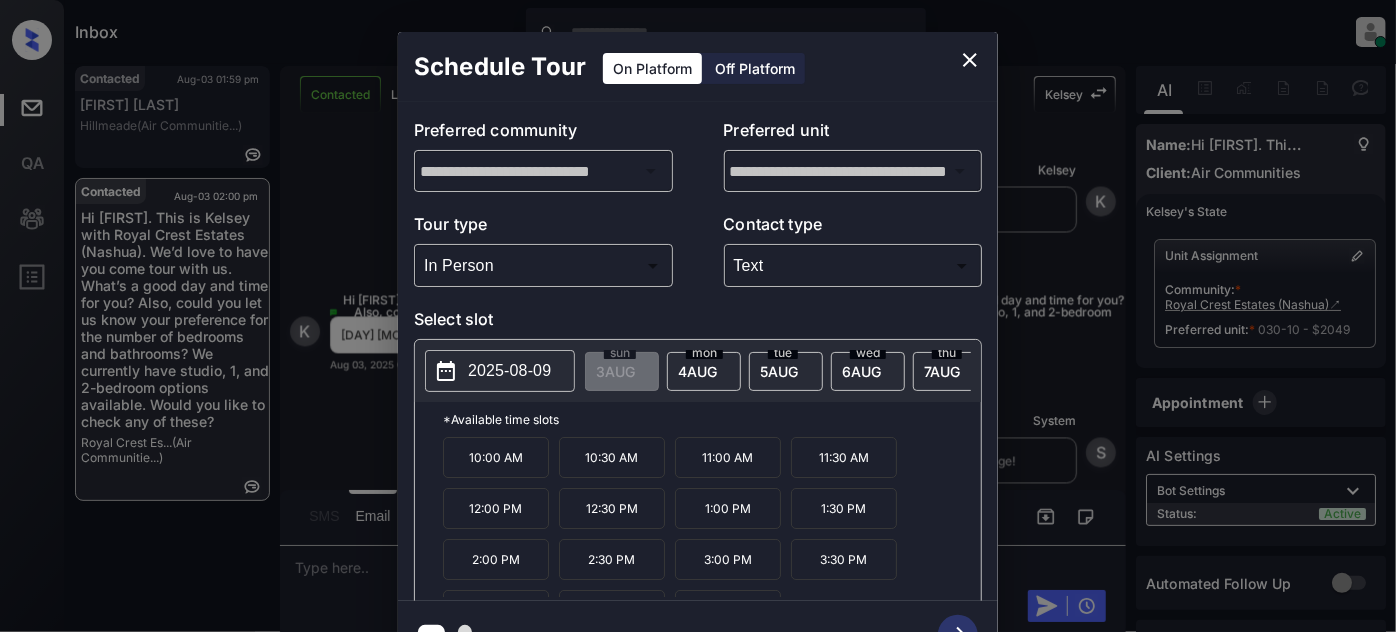 scroll, scrollTop: 31, scrollLeft: 0, axis: vertical 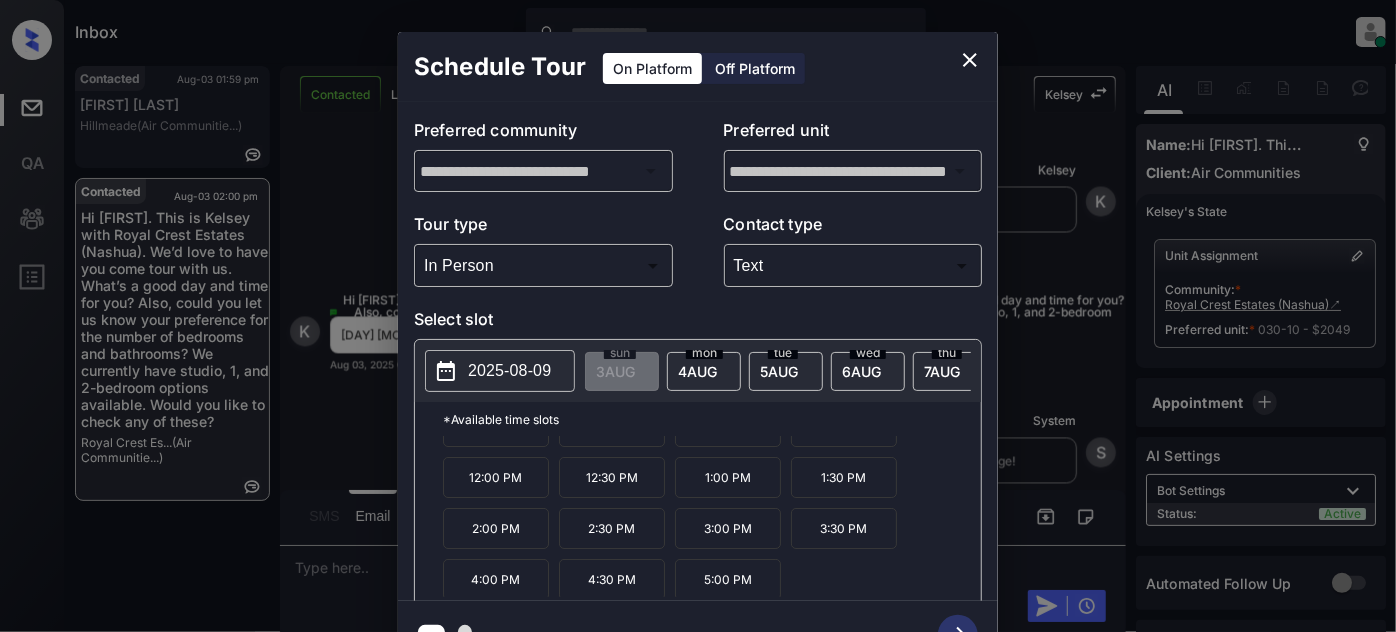 click at bounding box center [970, 60] 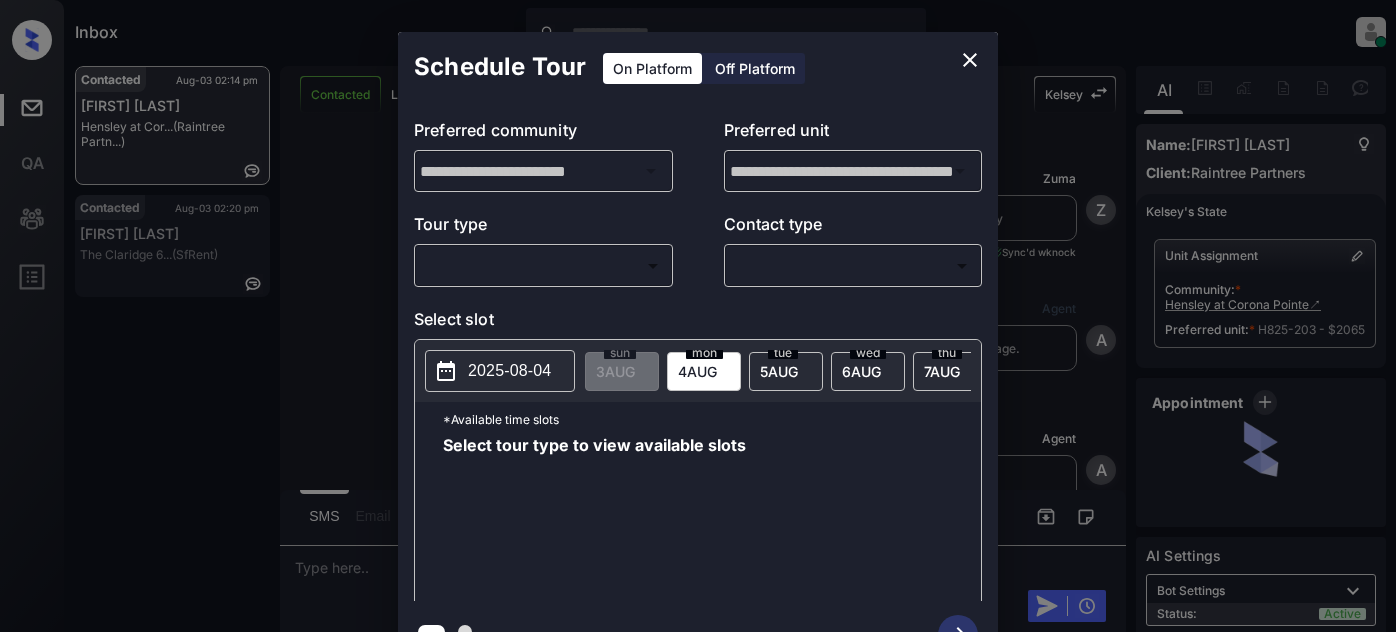 scroll, scrollTop: 0, scrollLeft: 0, axis: both 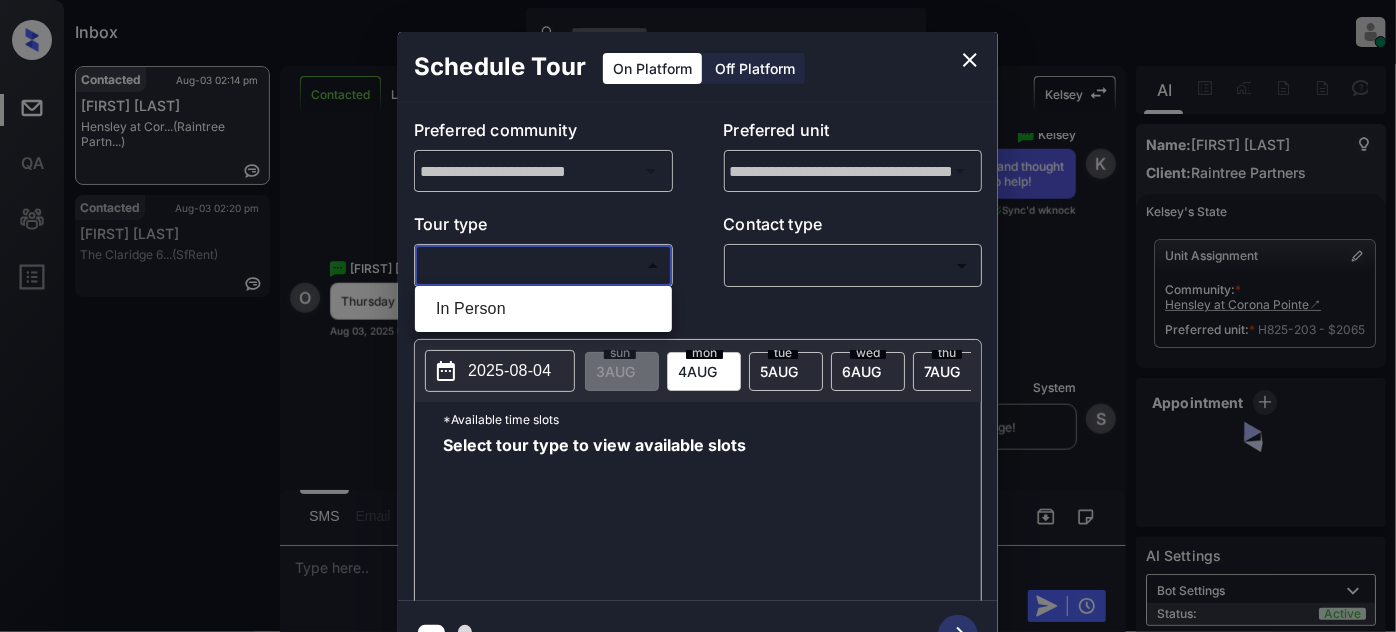 click on "Inbox [FIRST] [LAST] Online Set yourself   offline Set yourself   on break Profile Switch to  light  mode Sign out Contacted [DATE] [TIME]   Omar Bocanegra Hensley at Cor...  (Raintree Partn...) Contacted [DATE] [TIME]   Evelyn Pena The Claridge 6...  (SfRent) Contacted Lost Lead Sentiment: Angry Upon sliding the acknowledgement:  Lead will move to lost stage. * ​ SMS and call option will be set to opt out. AFM will be turned off for the lead. Kelsey New Message Zuma Lead transferred to leasing agent: kelsey [DATE] [TIME]  Sync'd w  knock Z New Message Agent Lead created via webhook in Inbound stage. [DATE] [TIME] A New Message Agent AFM Request sent to Kelsey. [DATE] [TIME] A New Message Agent Notes Note: Structured Note:
Move In Date: [DATE]
Bedroom: 2
[DATE] [TIME] A New Message Kelsey Lead Details Updated
BedRoom: 2
[DATE] [TIME] K New Message Kelsey A preferred unit has been added as, H825-203 [DATE] [TIME] K New Message Kelsey   knock" at bounding box center (698, 316) 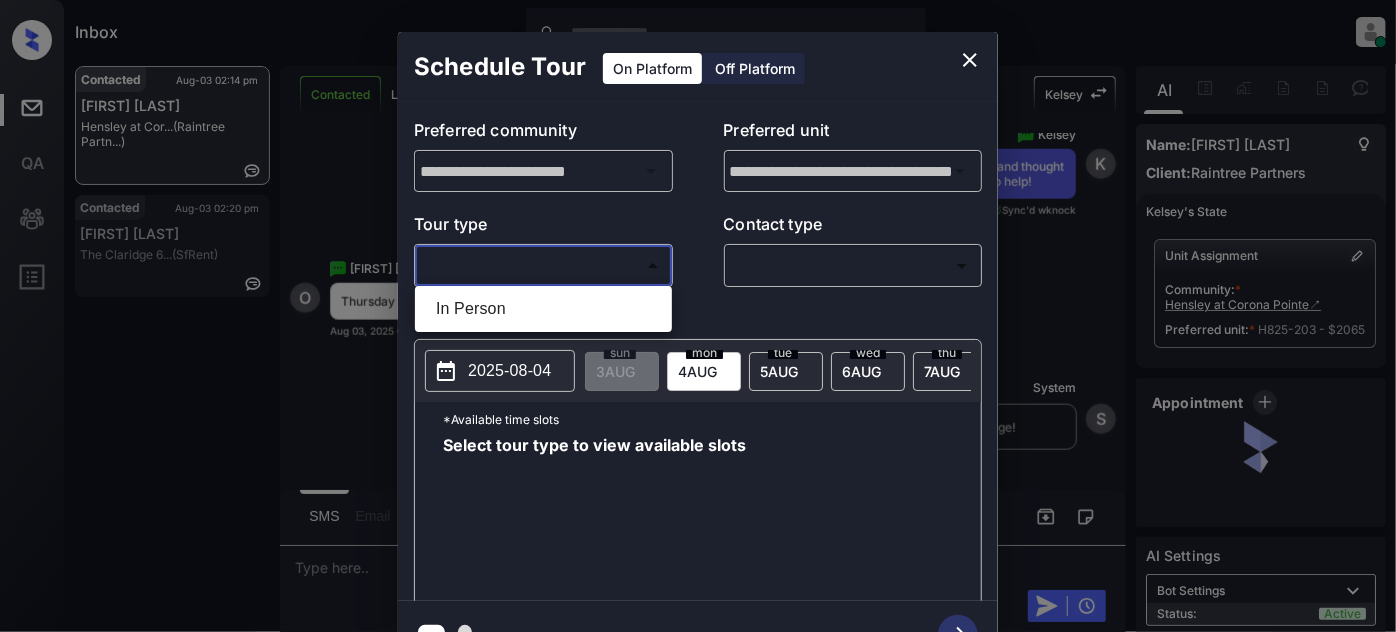 click on "In Person" at bounding box center (543, 309) 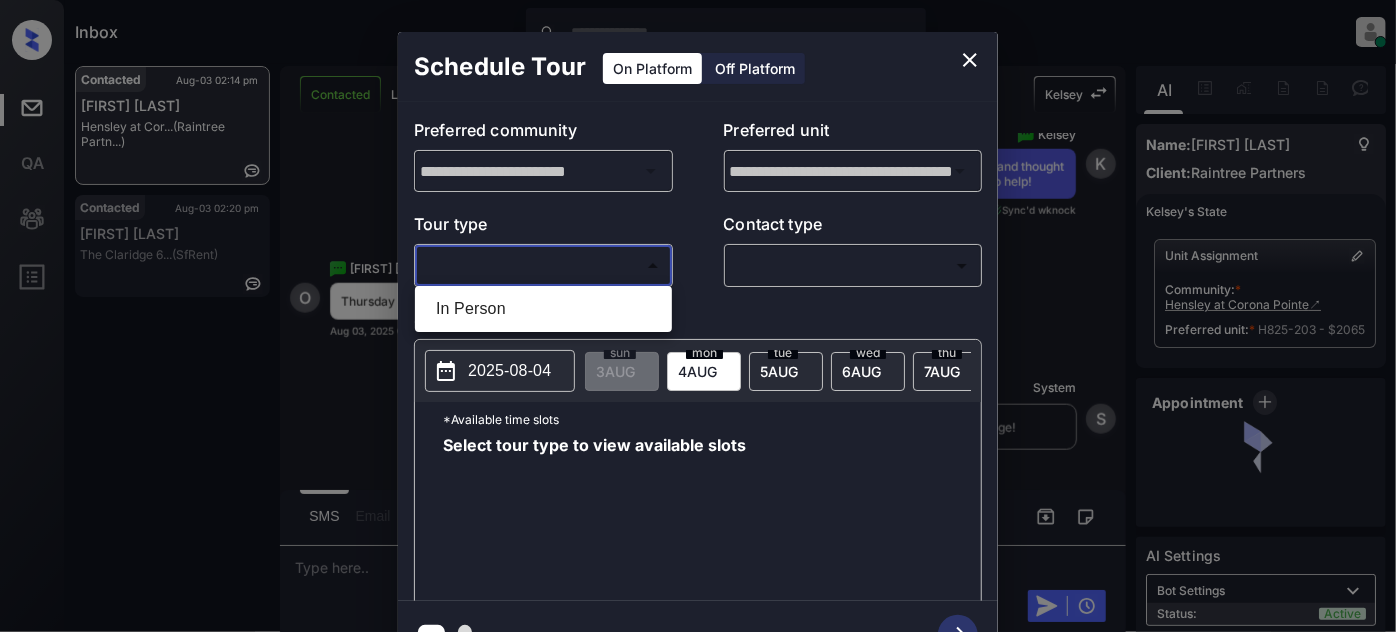 type on "********" 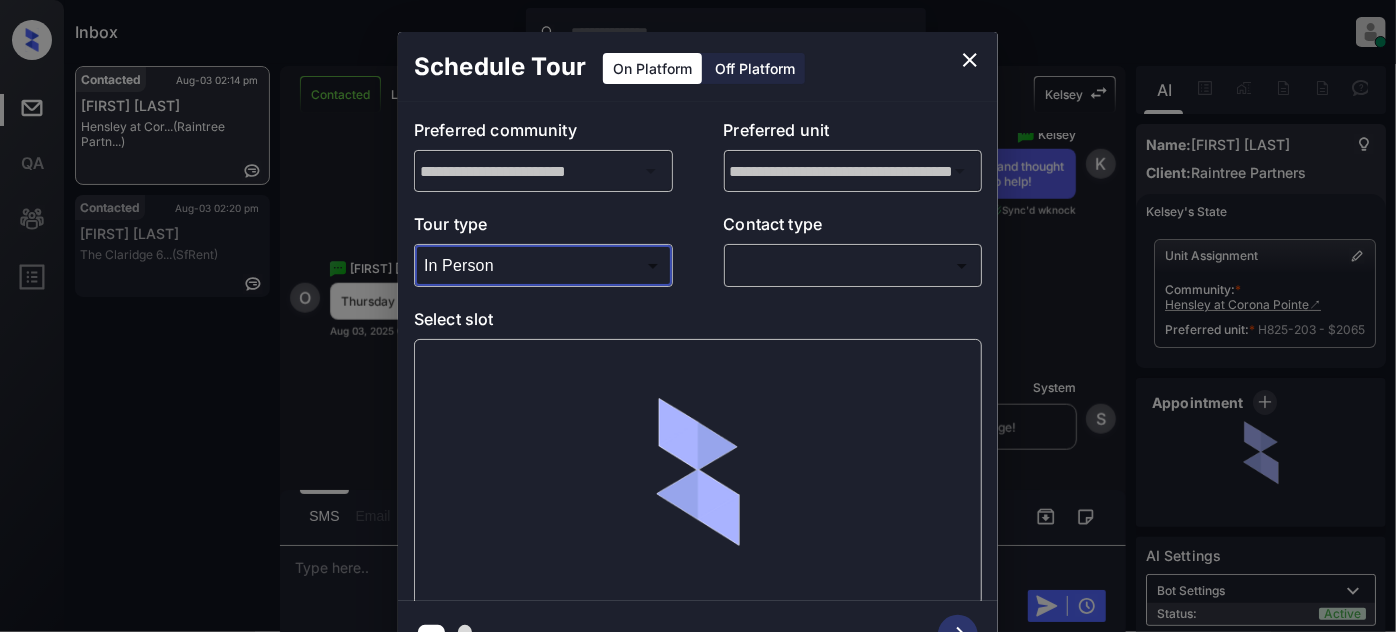 click on "Inbox [FIRST] [LAST] Online Set yourself   offline Set yourself   on break Profile Switch to  light  mode Sign out Contacted [DATE] [TIME]   Omar Bocanegra Hensley at Cor...  (Raintree Partn...) Contacted [DATE] [TIME]   Evelyn Pena The Claridge 6...  (SfRent) Contacted Lost Lead Sentiment: Angry Upon sliding the acknowledgement:  Lead will move to lost stage. * ​ SMS and call option will be set to opt out. AFM will be turned off for the lead. Kelsey New Message Zuma Lead transferred to leasing agent: kelsey [DATE] [TIME]  Sync'd w  knock Z New Message Agent Lead created via webhook in Inbound stage. [DATE] [TIME] A New Message Agent AFM Request sent to Kelsey. [DATE] [TIME] A New Message Agent Notes Note: Structured Note:
Move In Date: [DATE]
Bedroom: 2
[DATE] [TIME] A New Message Kelsey Lead Details Updated
BedRoom: 2
[DATE] [TIME] K New Message Kelsey A preferred unit has been added as, H825-203 [DATE] [TIME] K New Message Kelsey   knock" at bounding box center [698, 316] 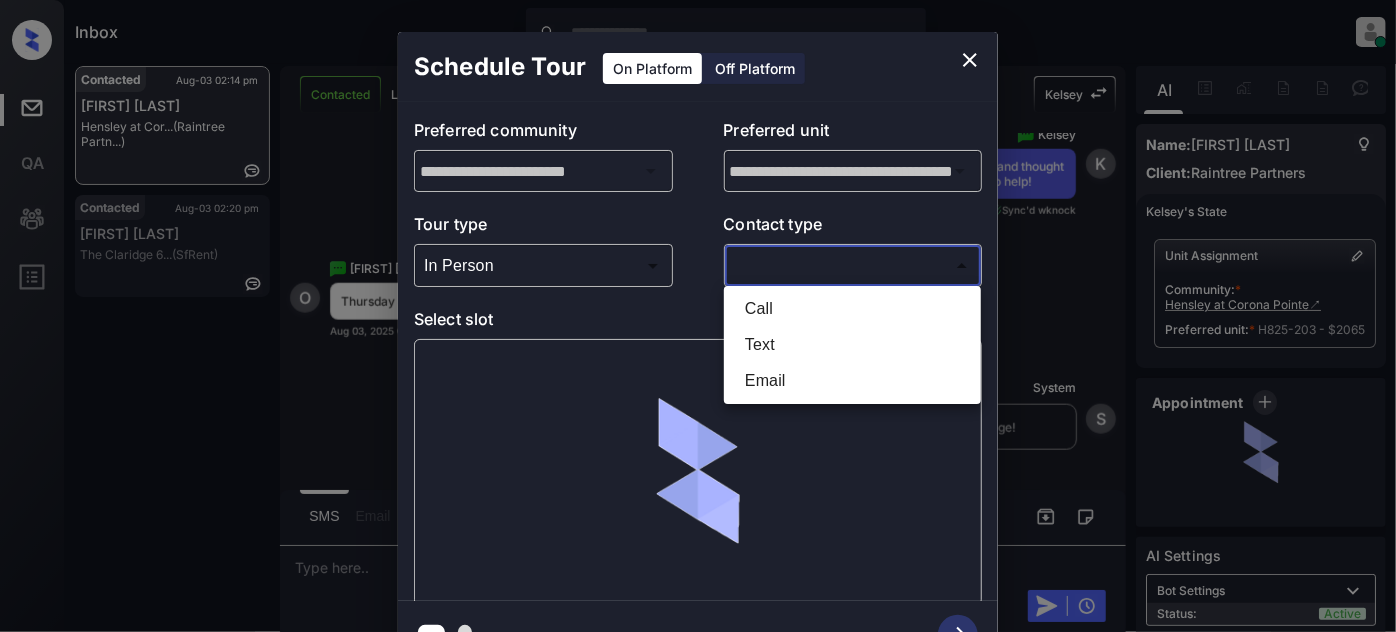 click on "Text" at bounding box center (852, 345) 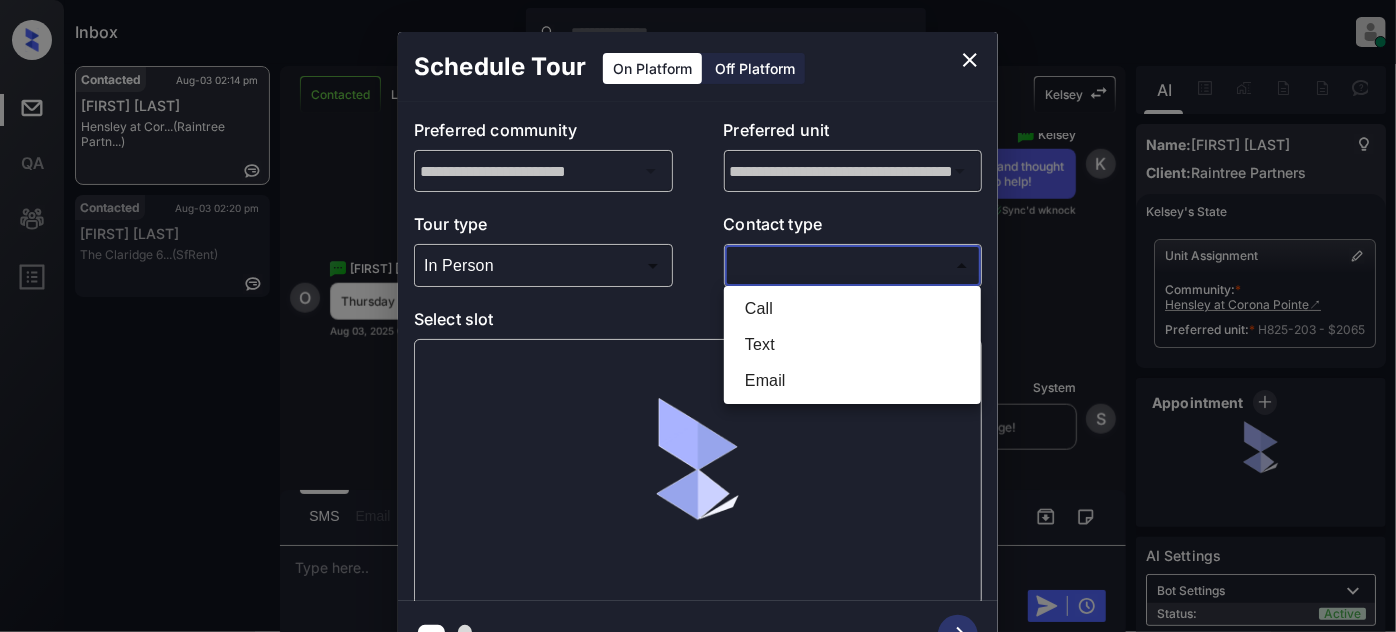 type on "****" 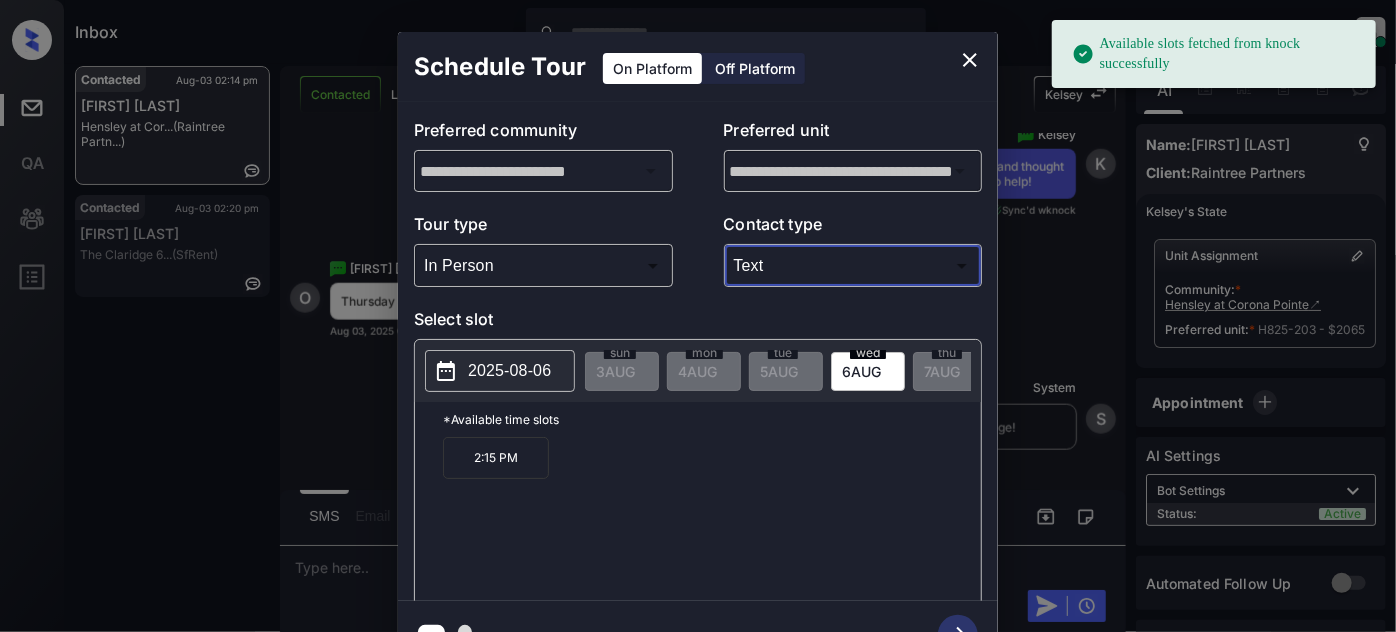 click on "2025-08-06" at bounding box center (509, 371) 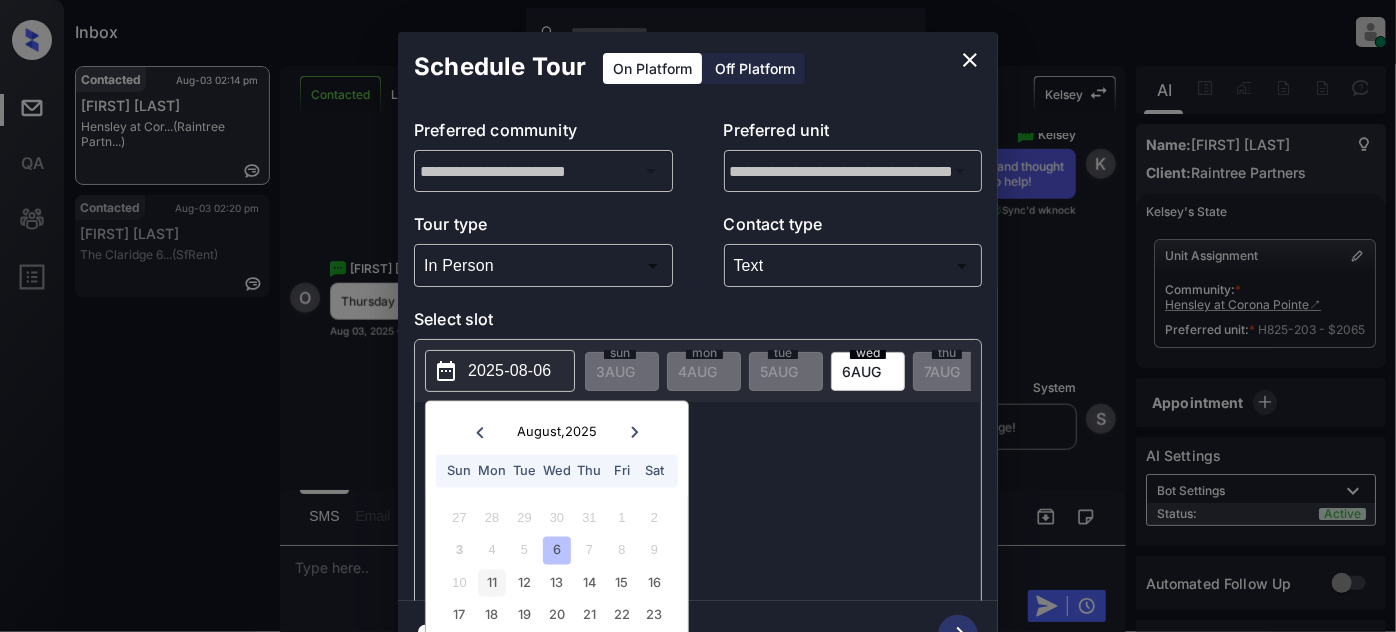 click on "11" at bounding box center [491, 582] 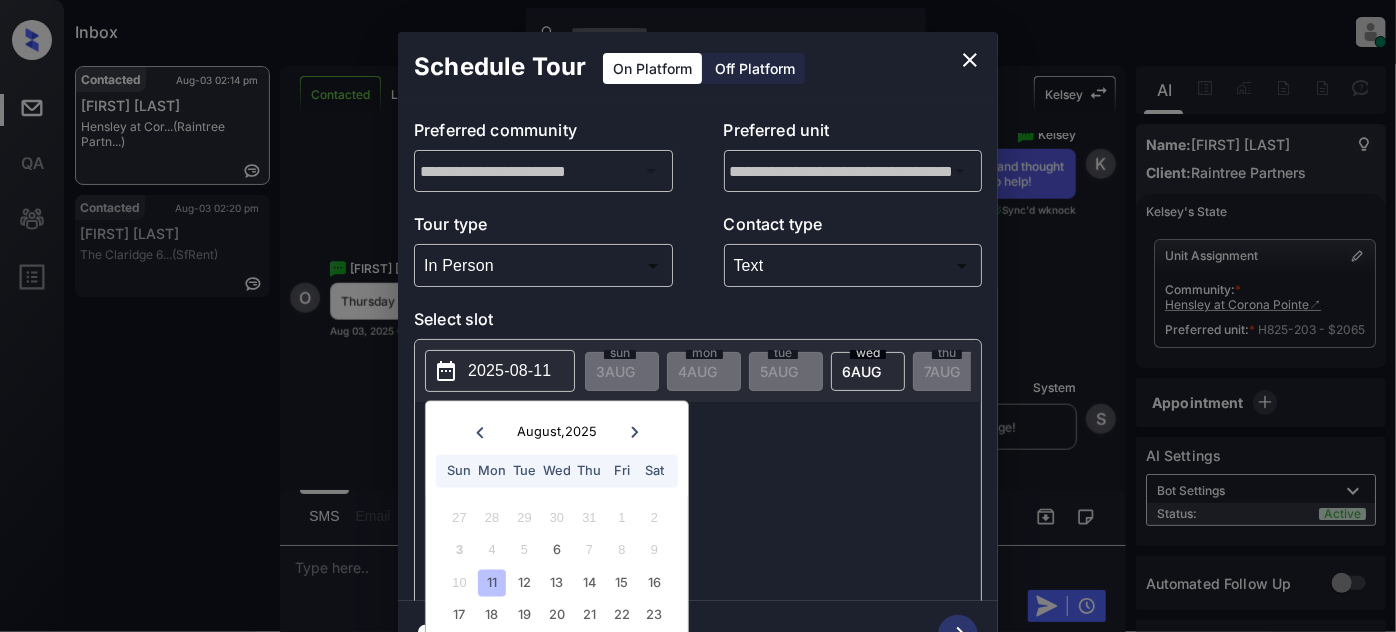 click on "3:15 PM 4:00 PM" at bounding box center (712, 517) 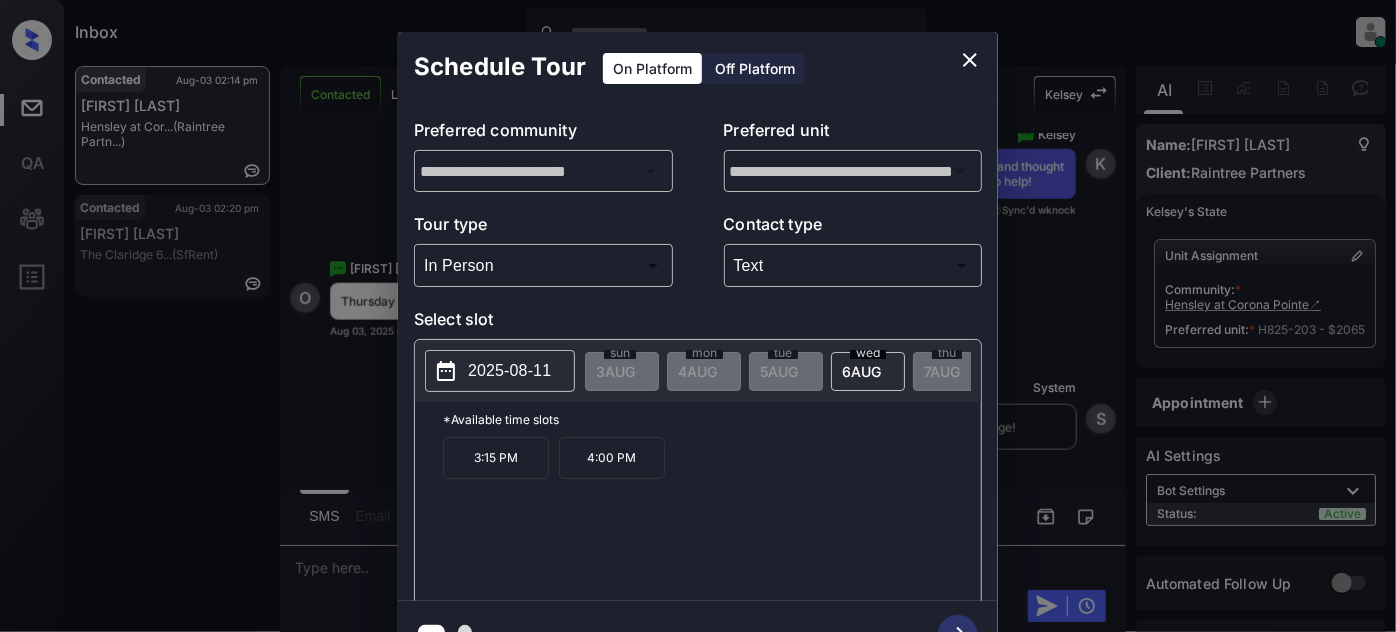 click on "4:00 PM" at bounding box center (612, 458) 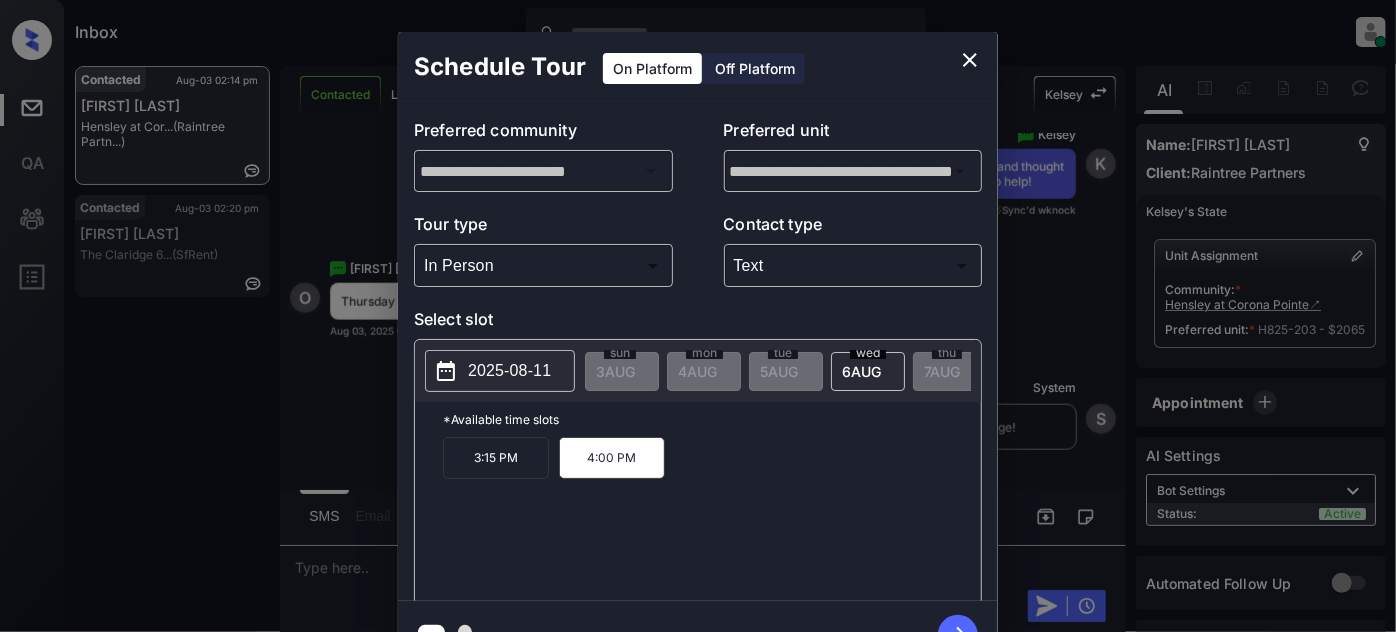 click 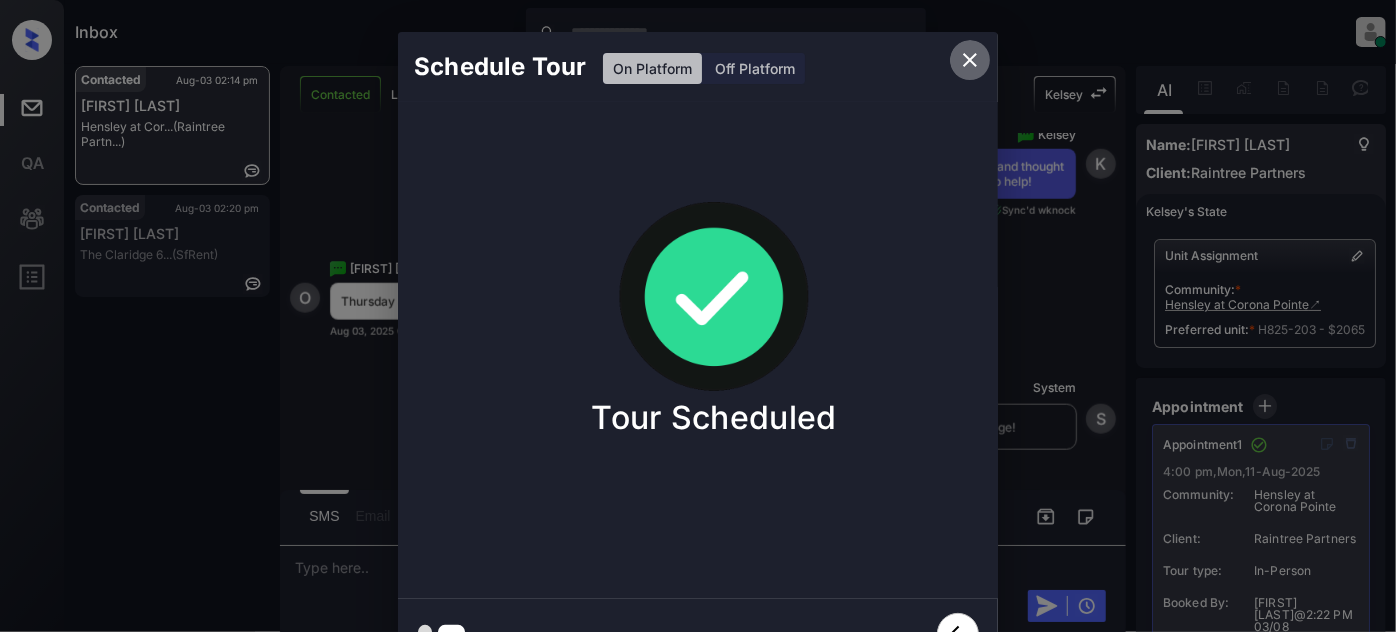 click 